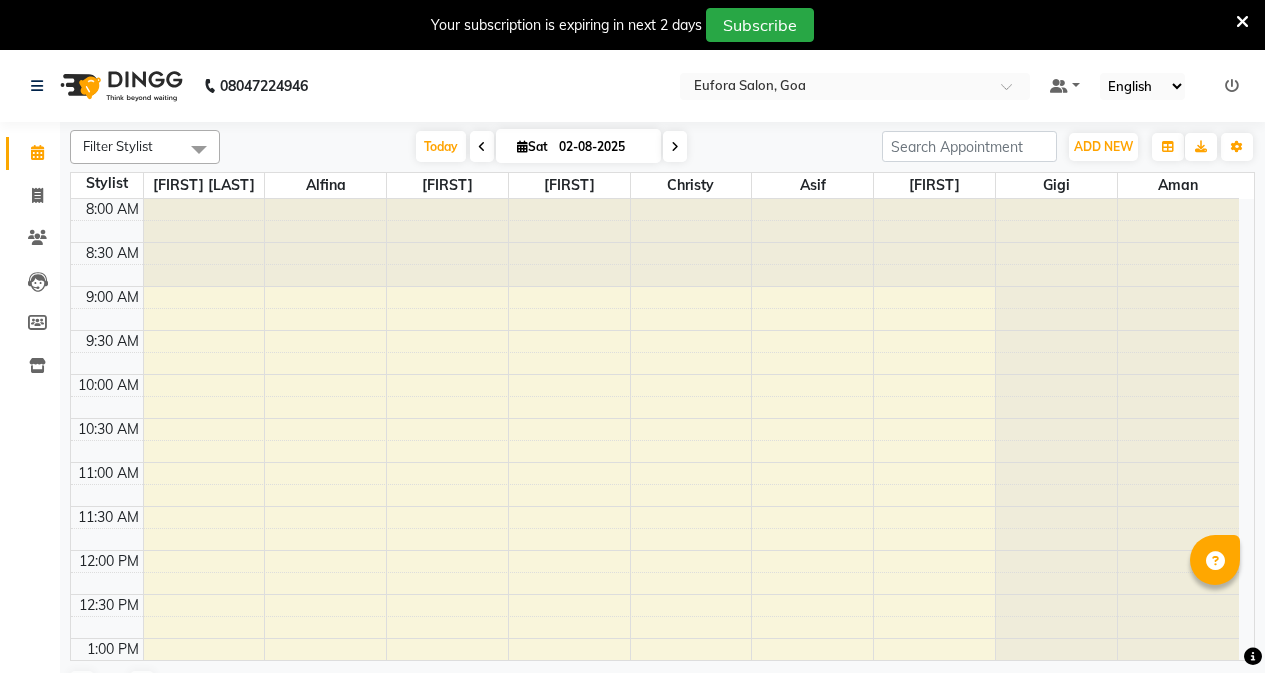 scroll, scrollTop: 0, scrollLeft: 0, axis: both 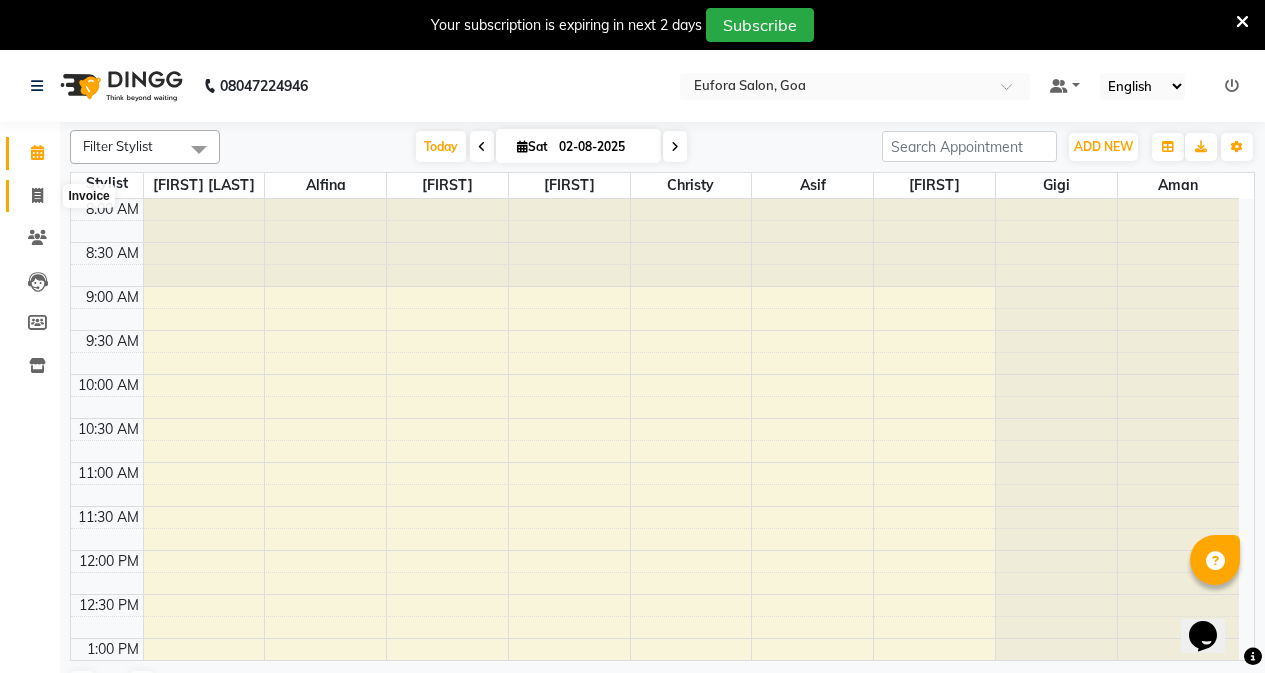 click 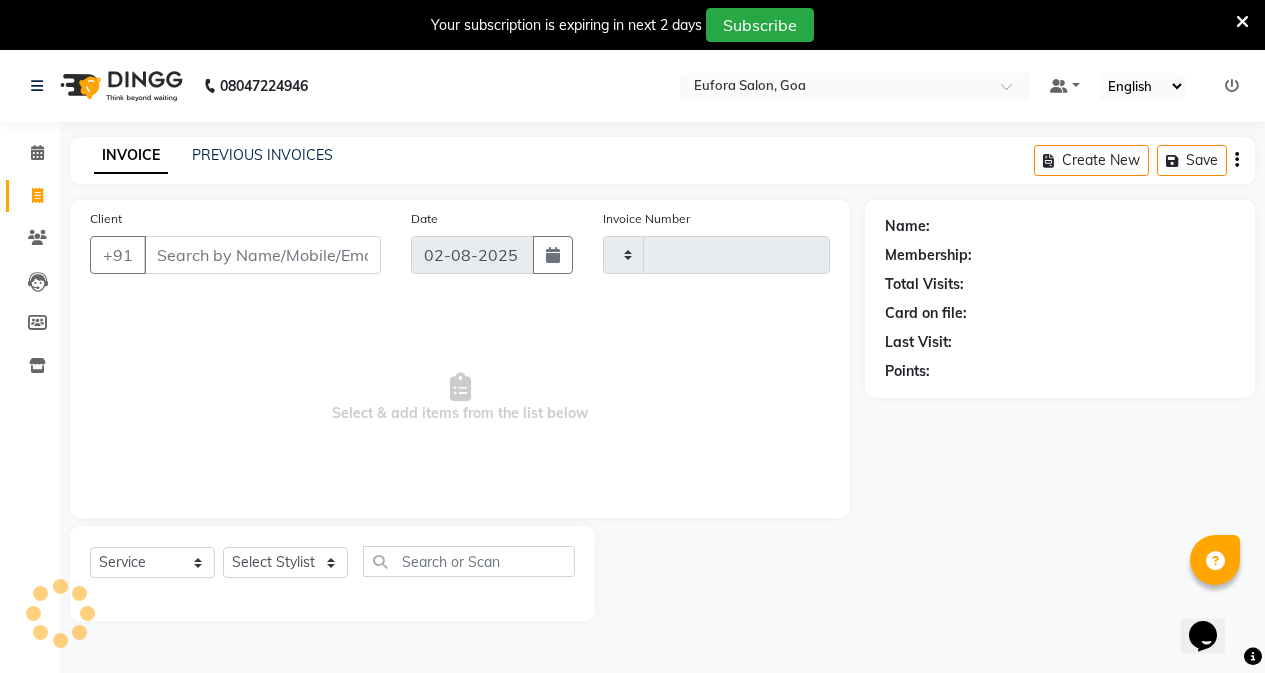 type on "0461" 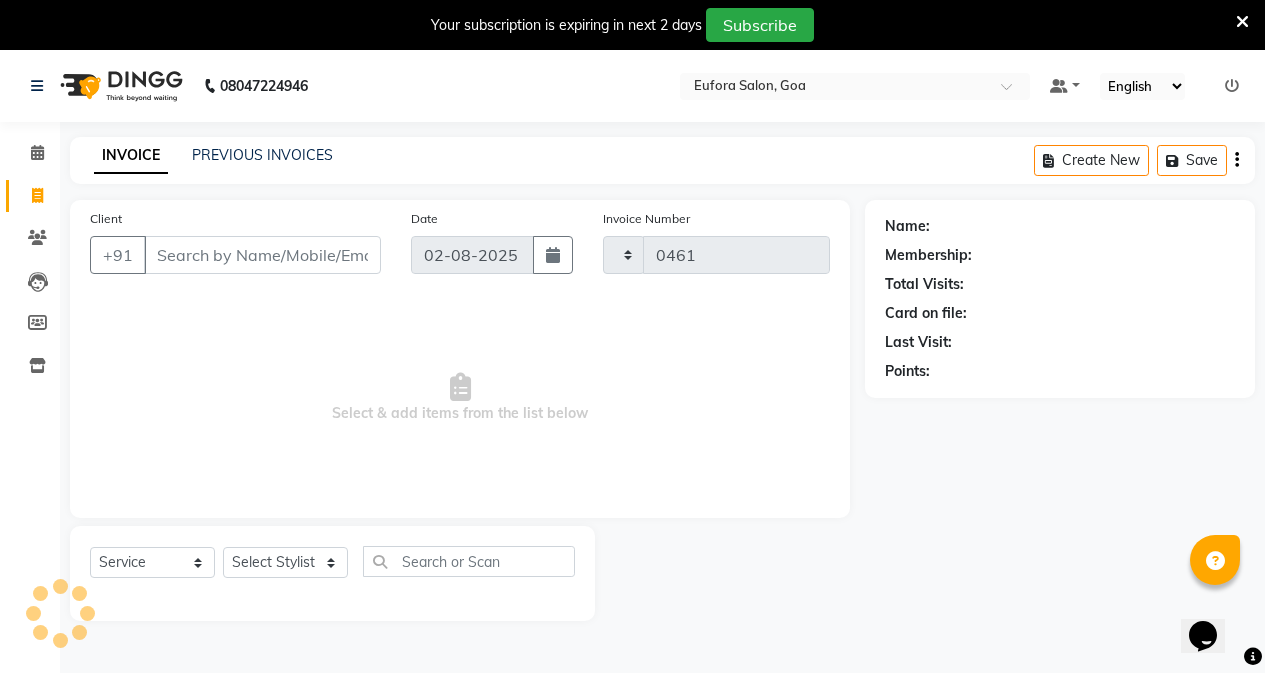 select on "6684" 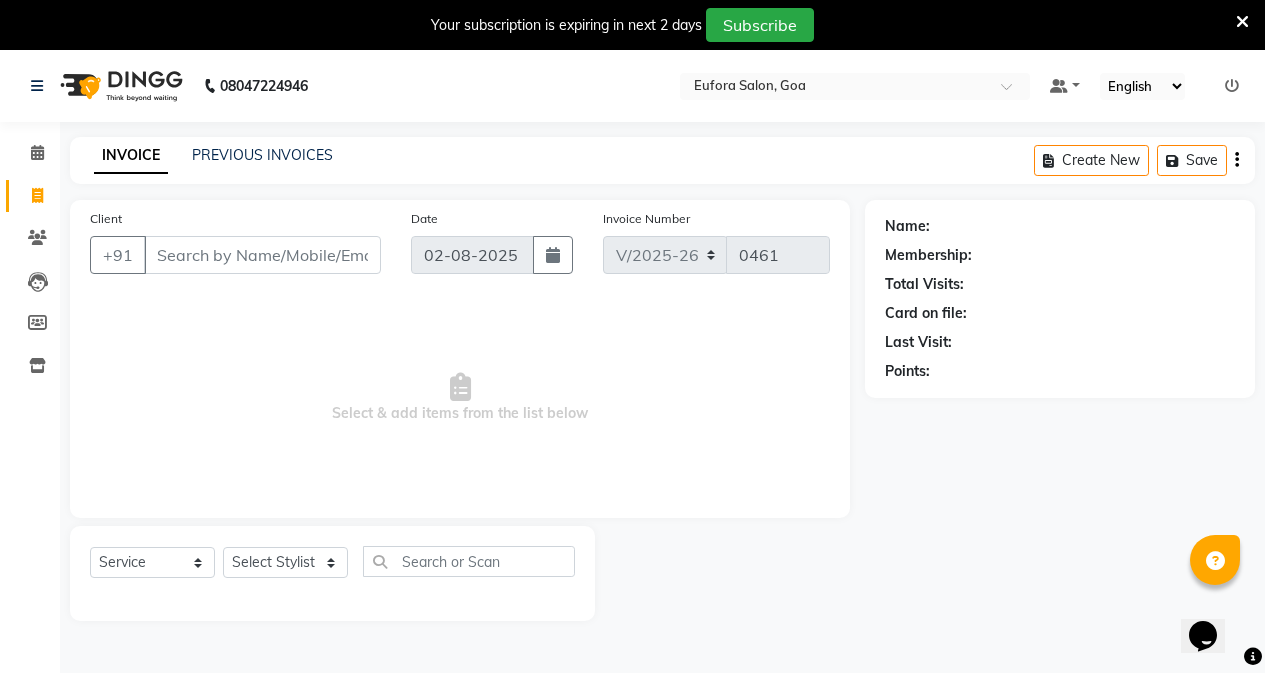 click on "Client" at bounding box center [262, 255] 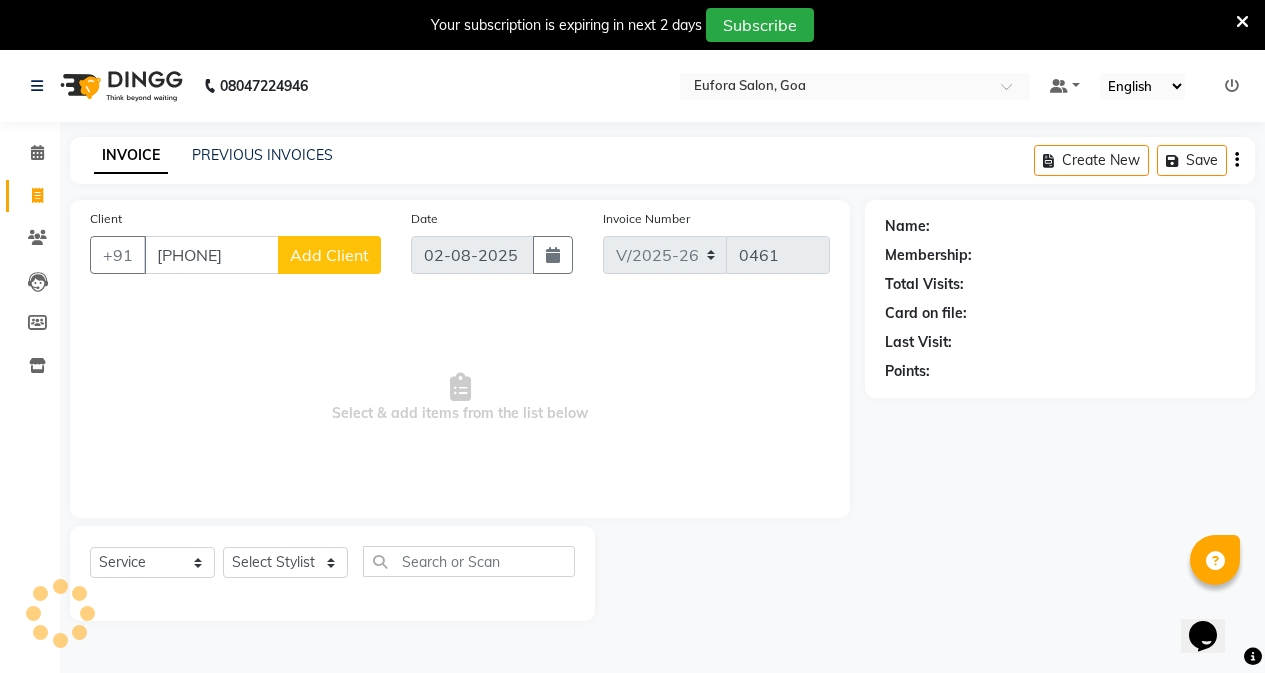 type on "8999672144" 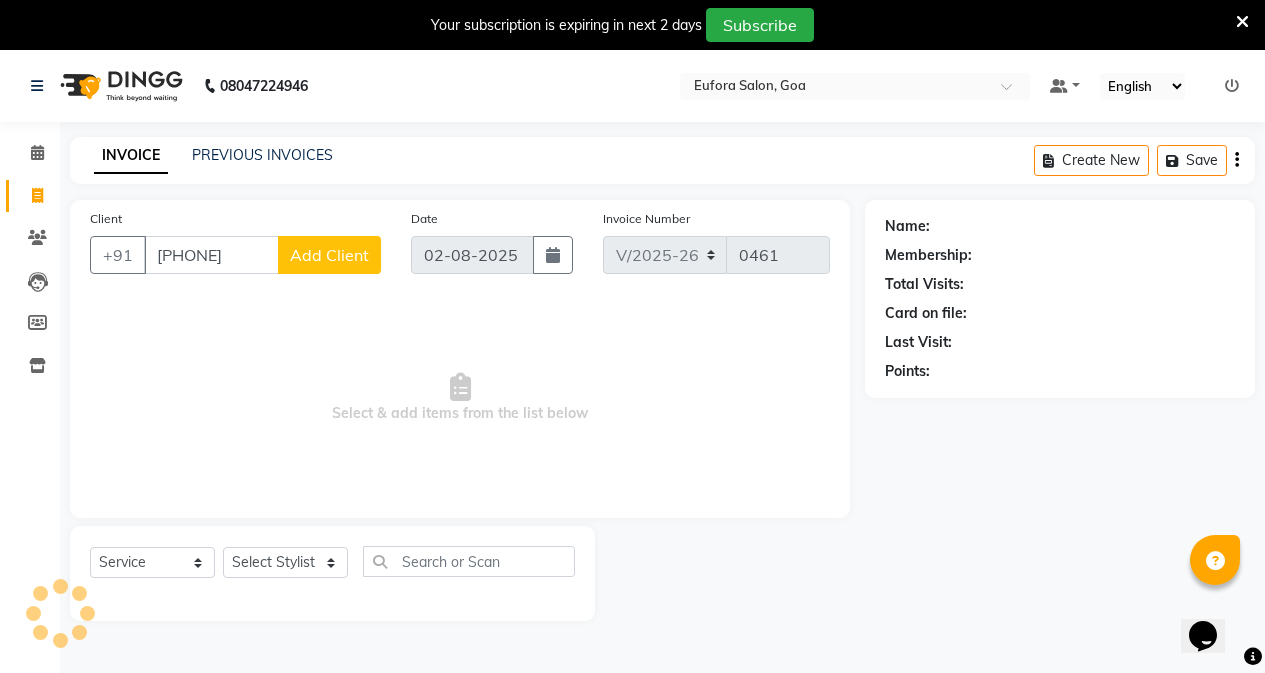 click on "Add Client" 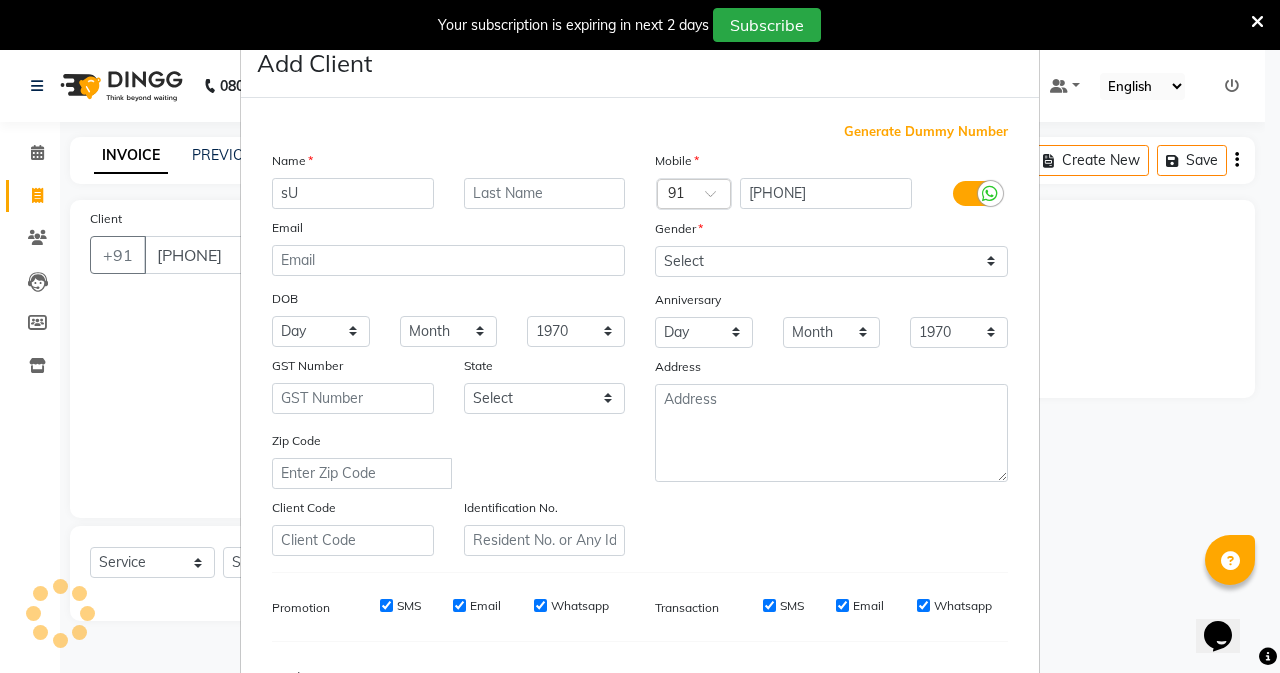 type on "s" 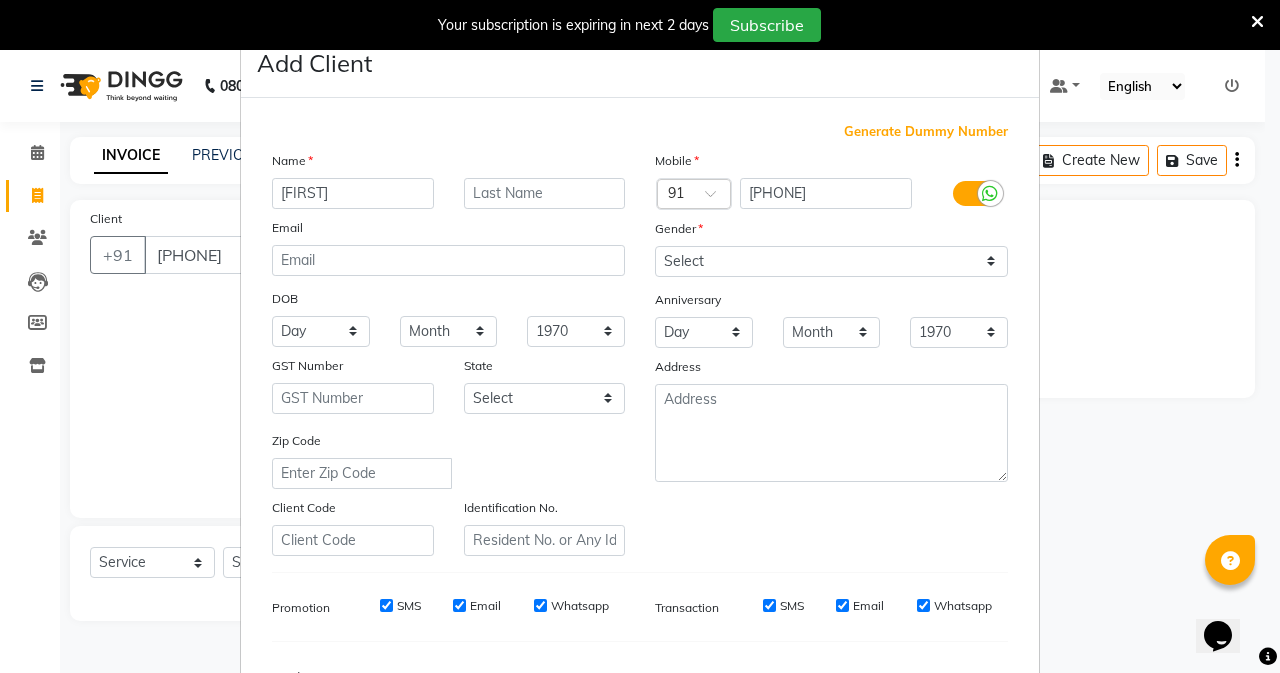type on "Suren" 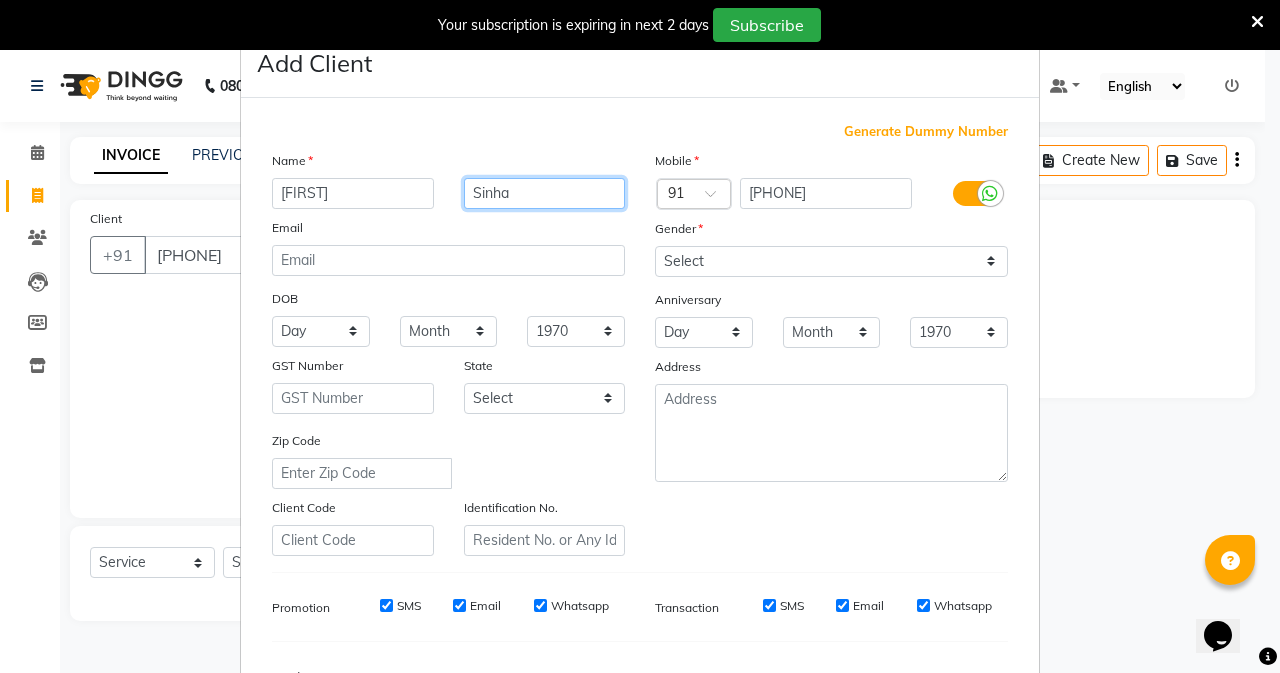 type on "Sinha" 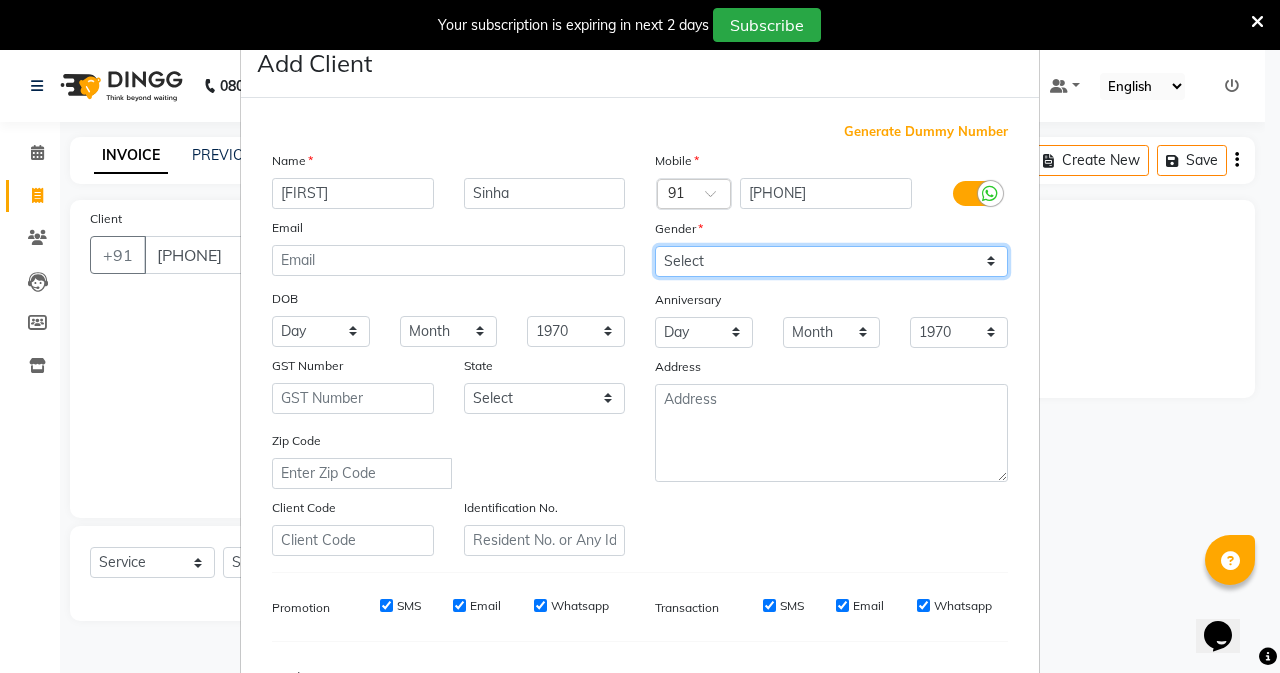 click on "Select Male Female Other Prefer Not To Say" at bounding box center [831, 261] 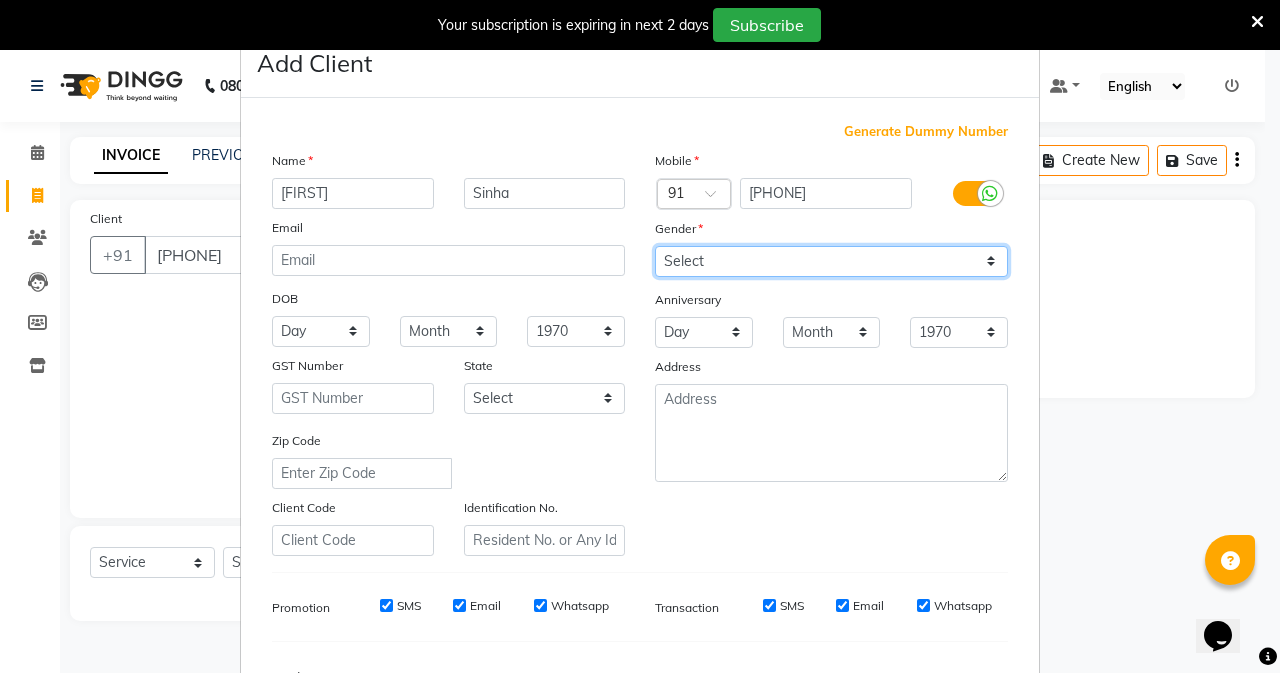 select on "male" 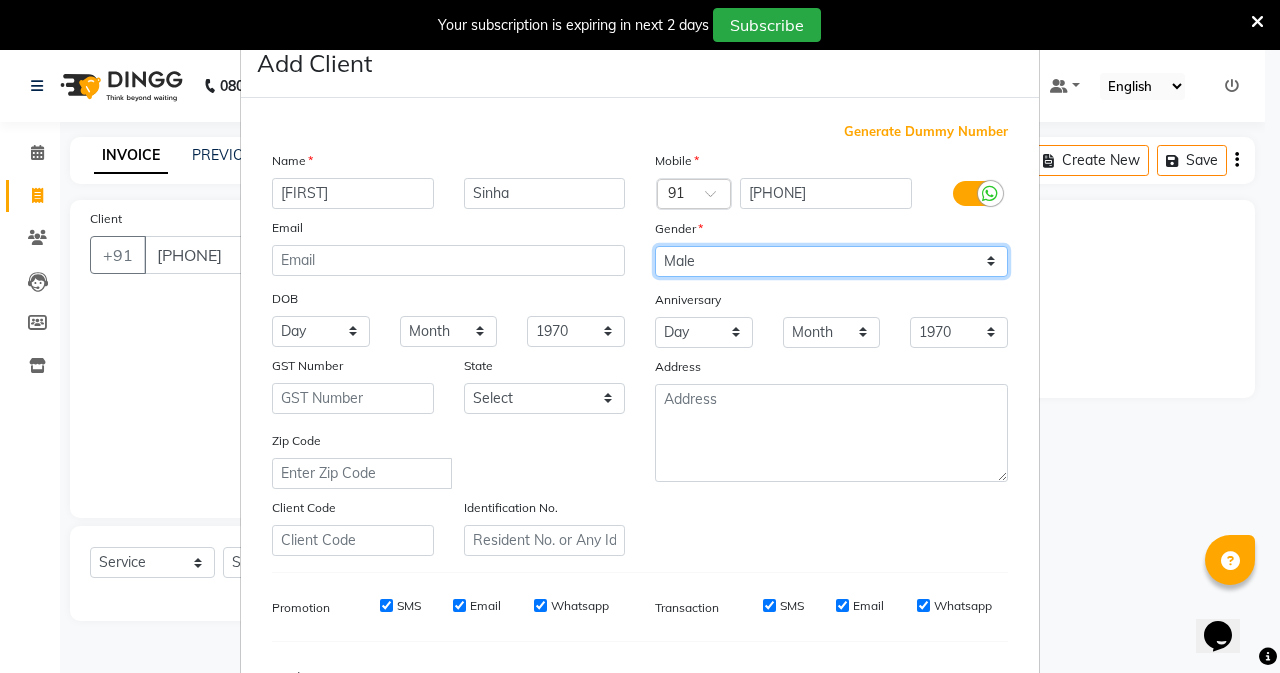 click on "Select Male Female Other Prefer Not To Say" at bounding box center (831, 261) 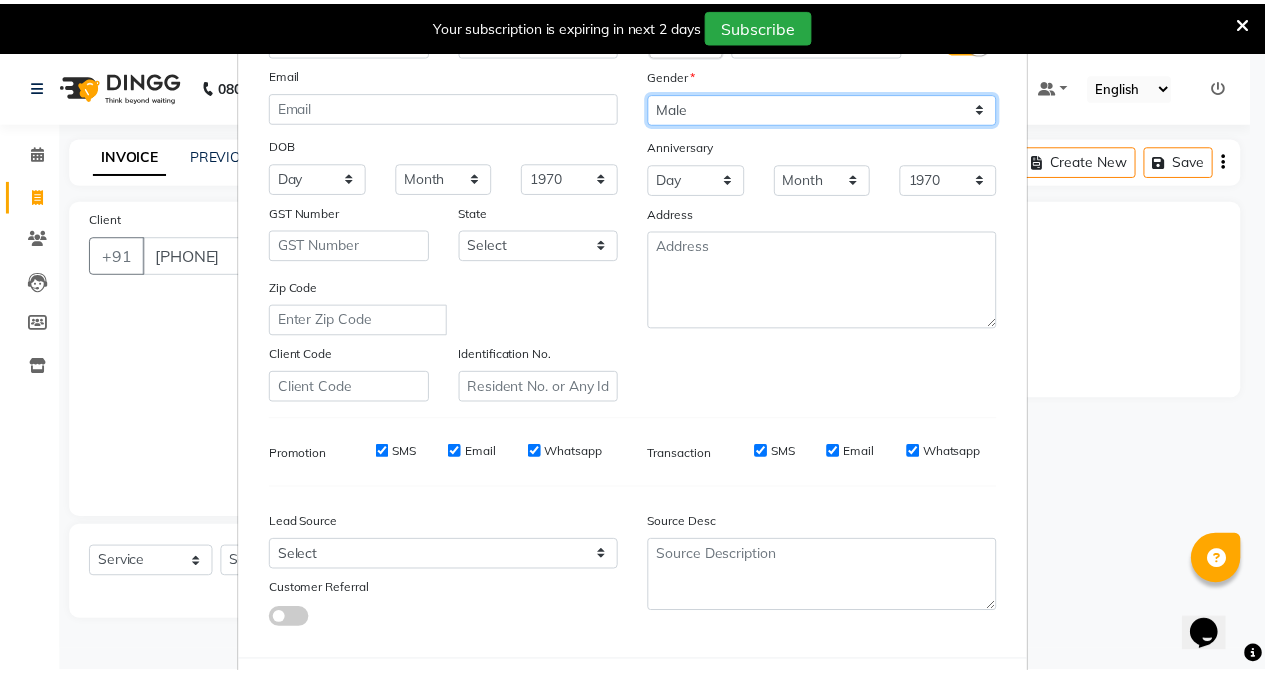 scroll, scrollTop: 200, scrollLeft: 0, axis: vertical 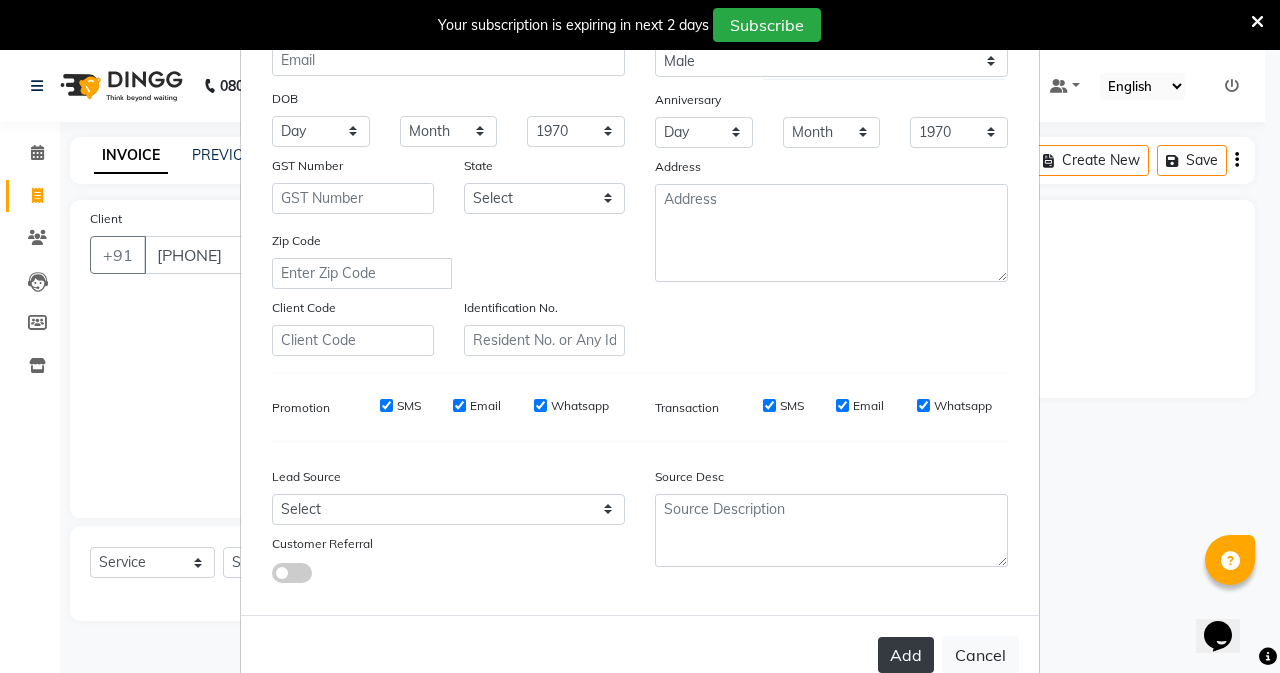 click on "Add" at bounding box center (906, 655) 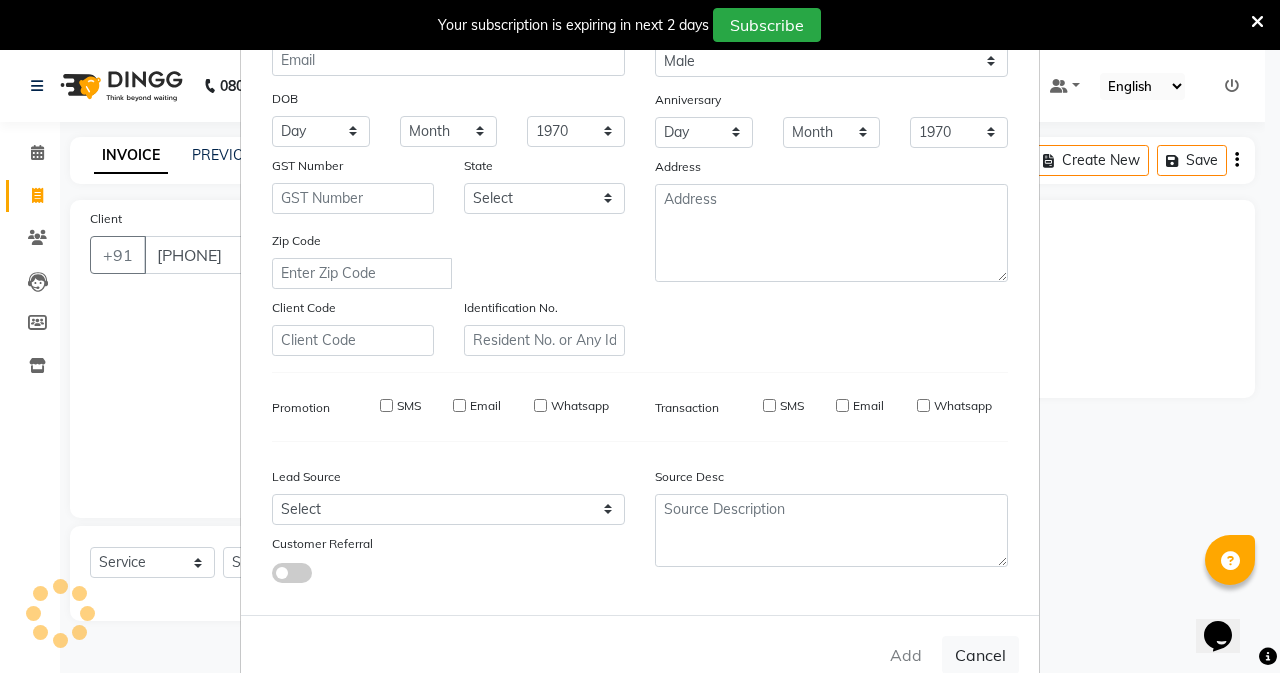type 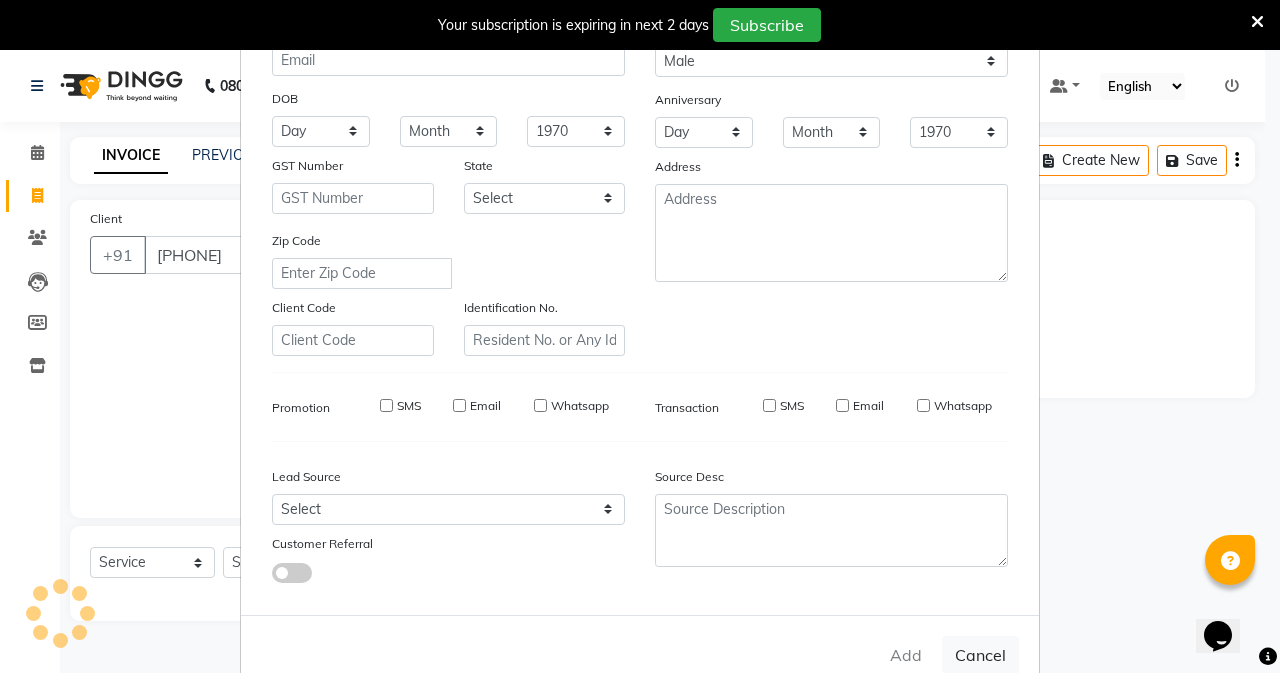 type 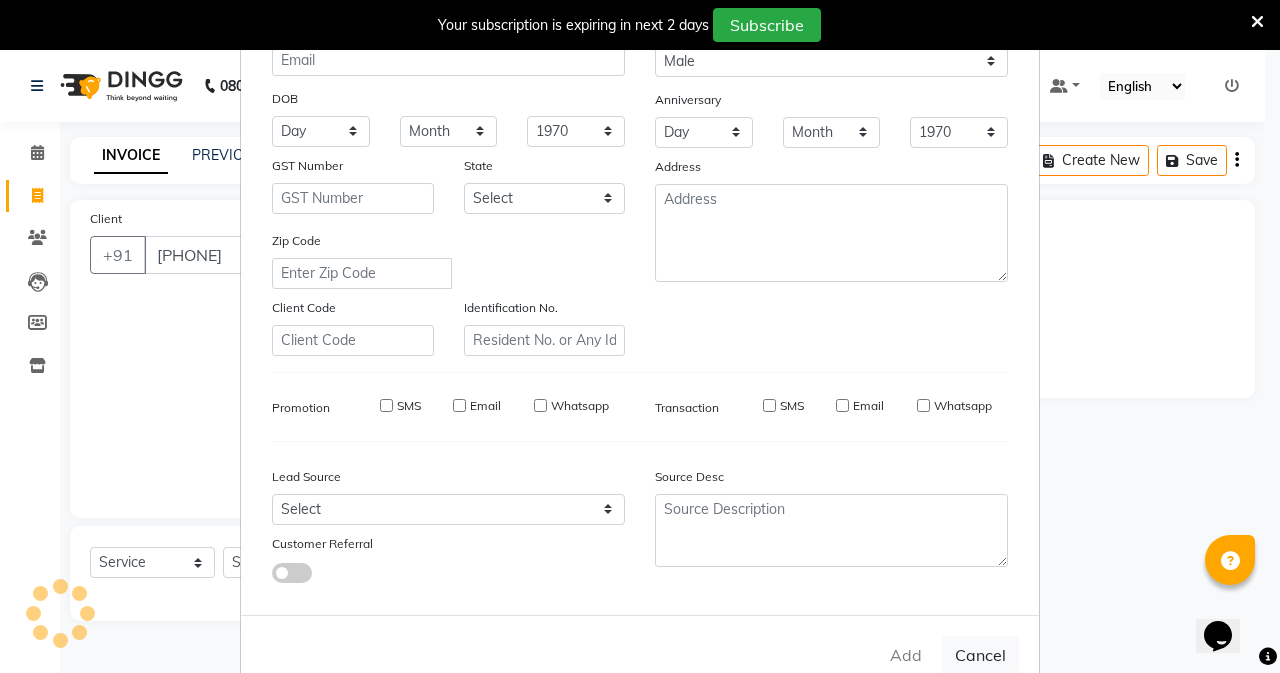 select 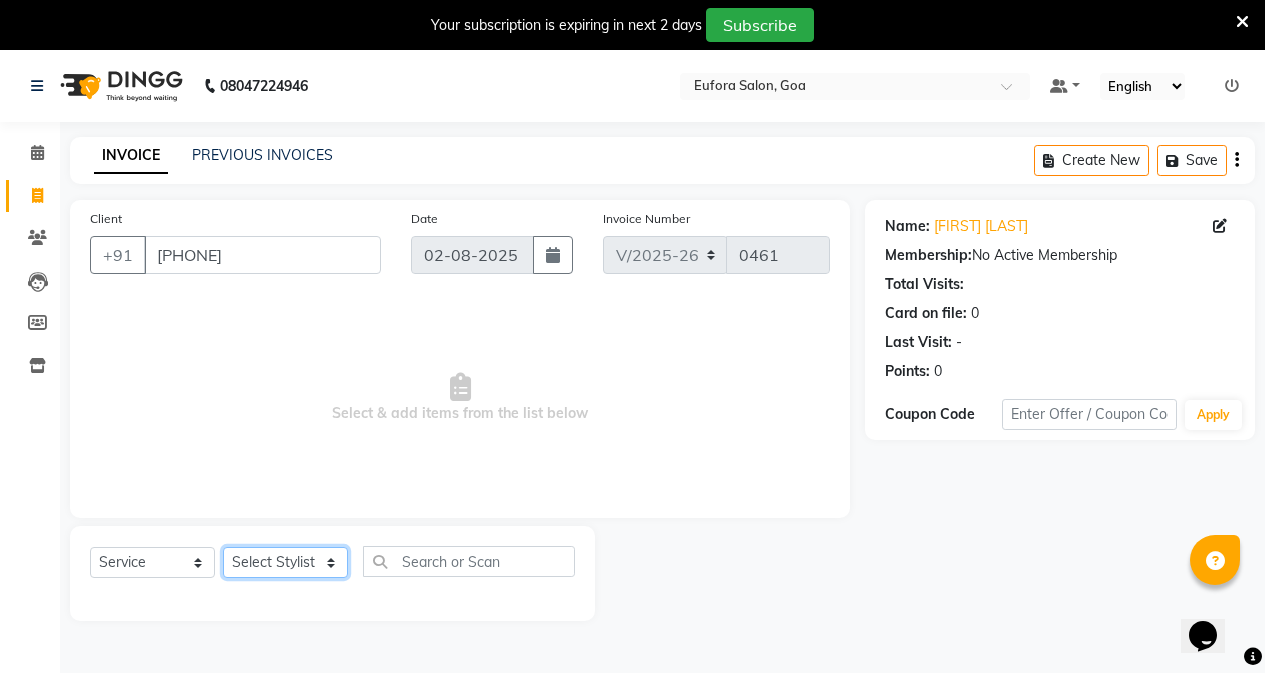 click on "Select Stylist Alfina Aman Asif Christy Gigi John Lili [Asin] Roshan shanawaz Taruna" 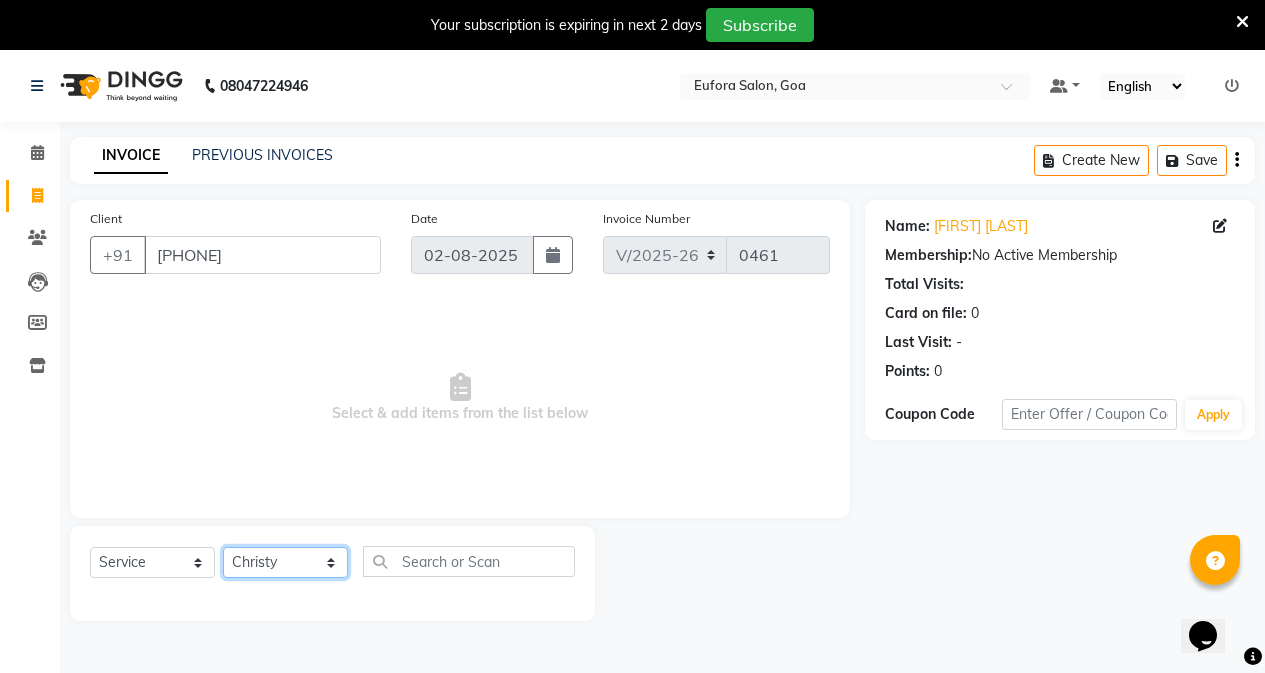 click on "Select Stylist Alfina Aman Asif Christy Gigi John Lili [Asin] Roshan shanawaz Taruna" 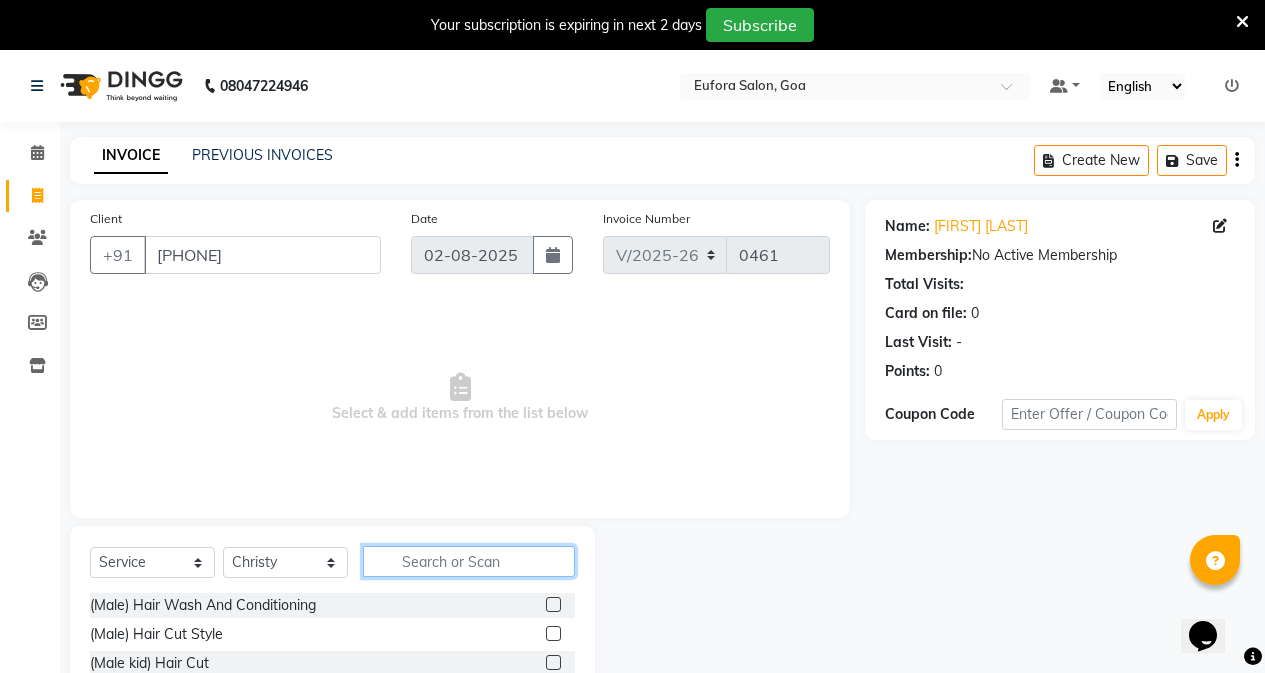 click 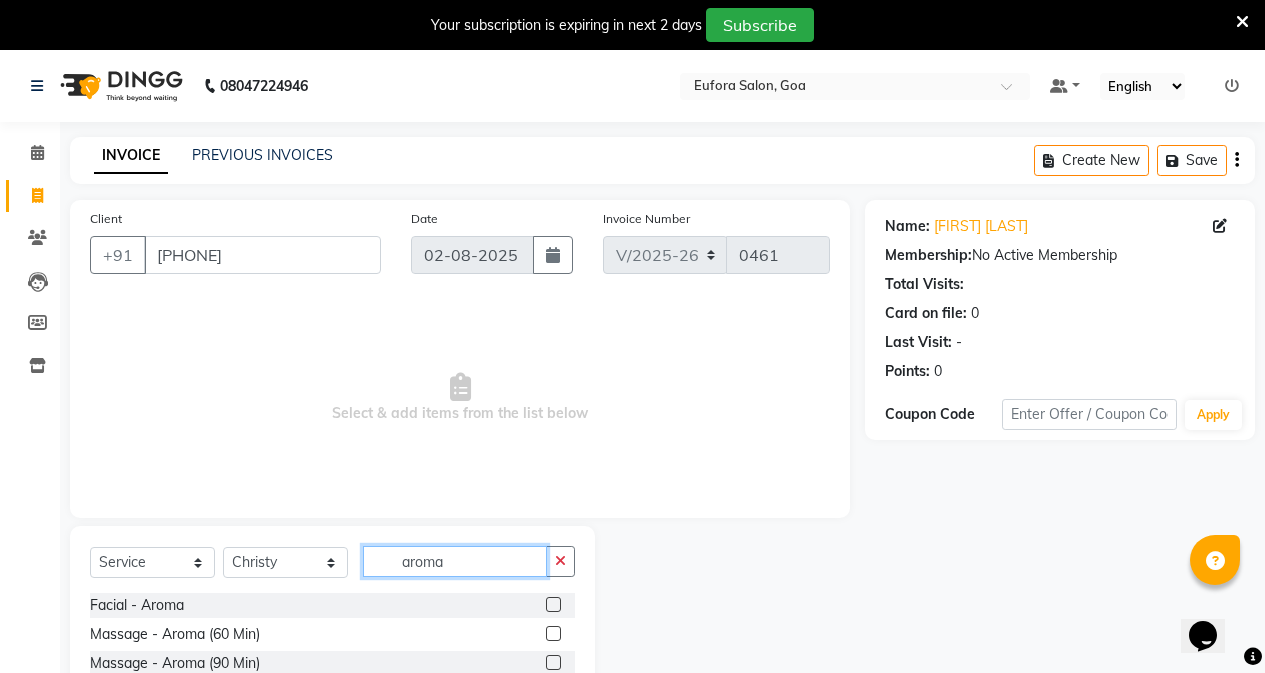 type on "aroma" 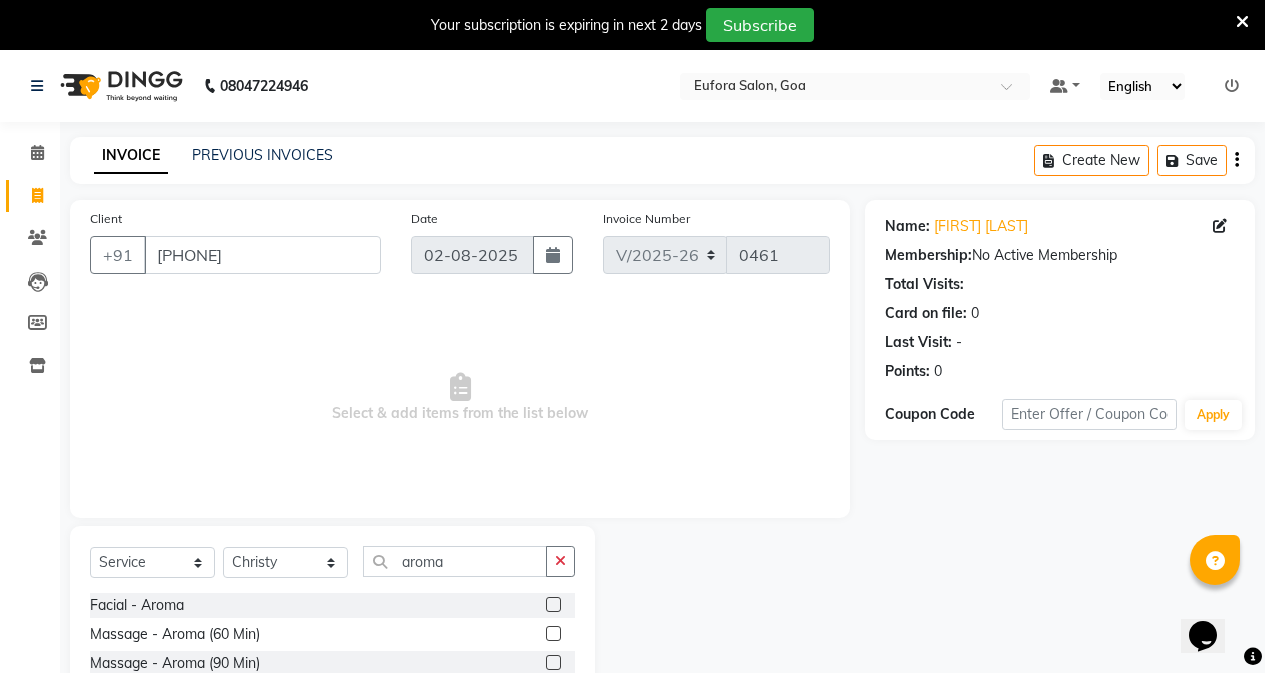 click 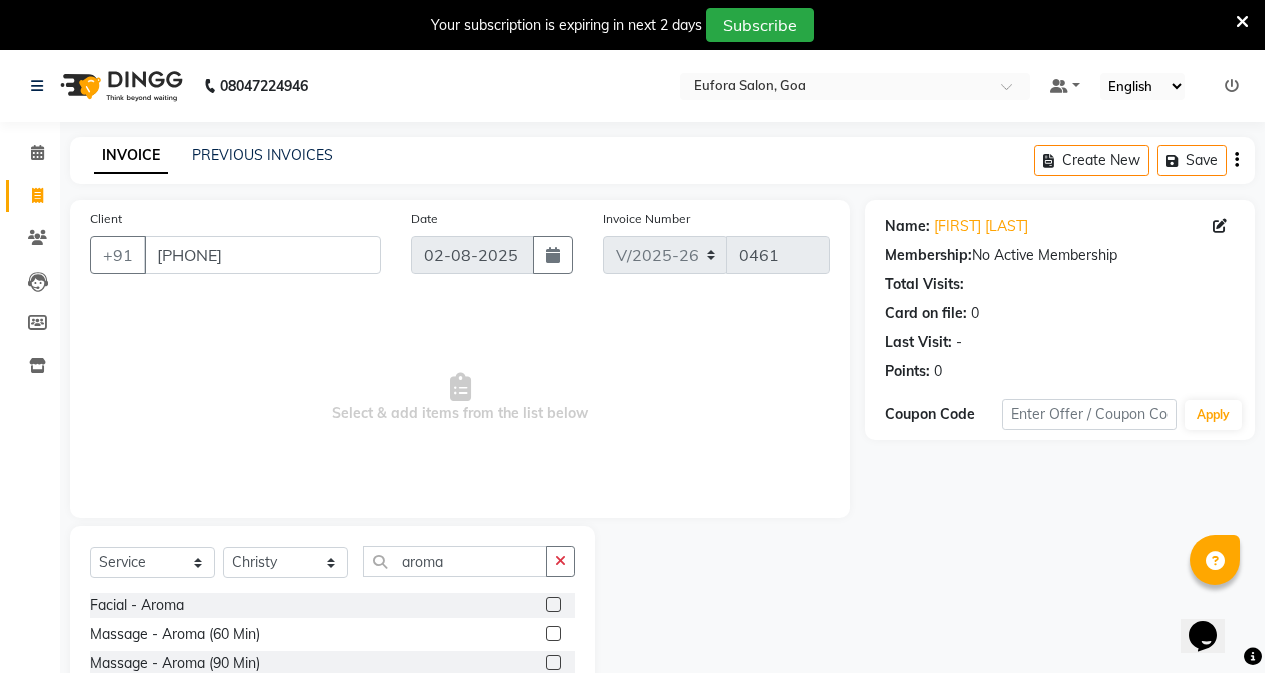 click at bounding box center [552, 634] 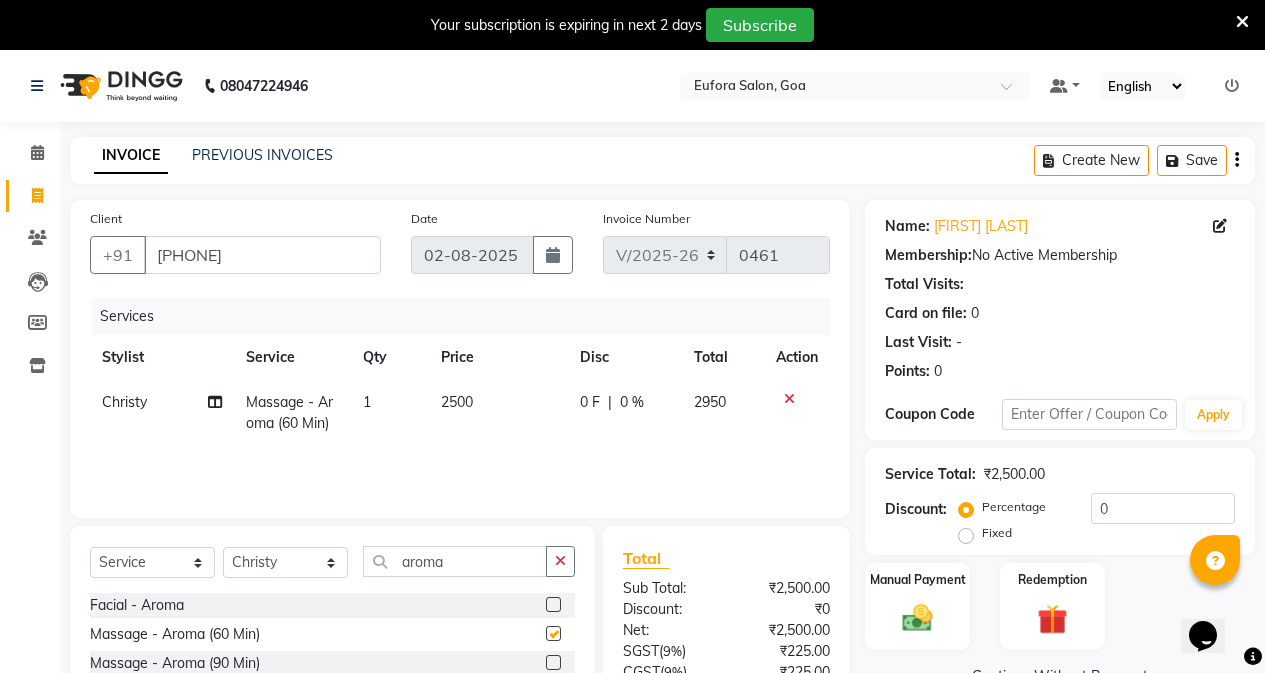 checkbox on "false" 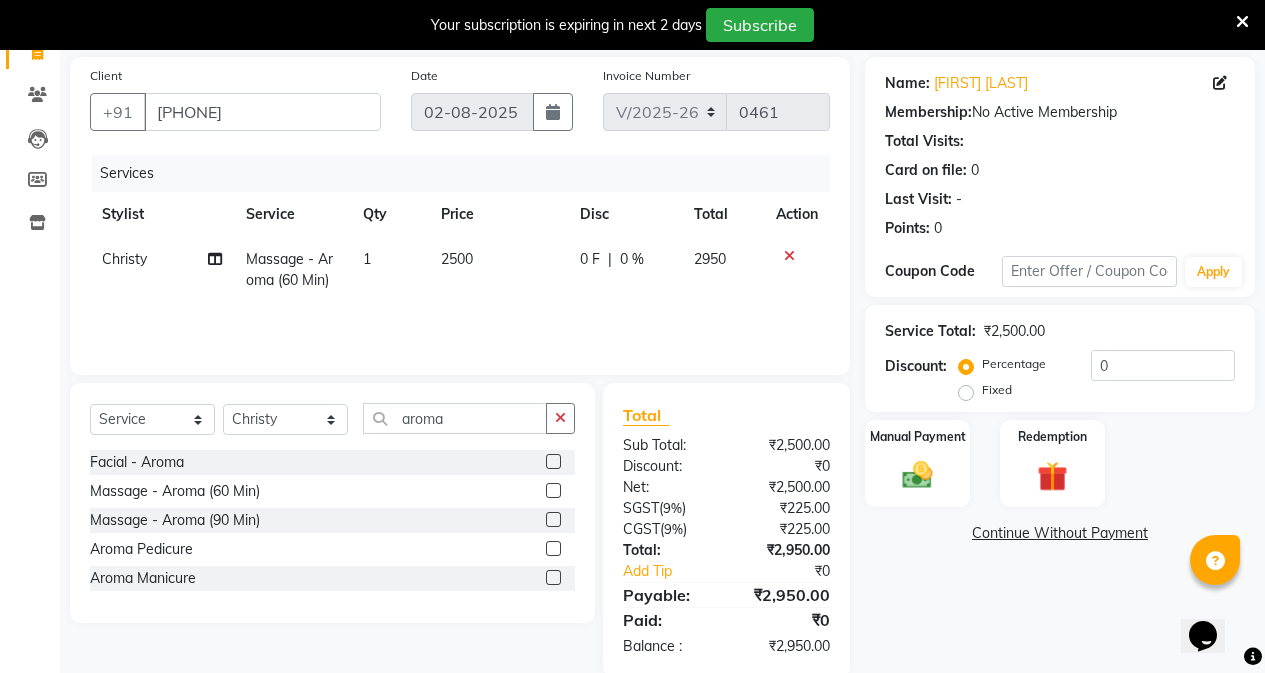 scroll, scrollTop: 177, scrollLeft: 0, axis: vertical 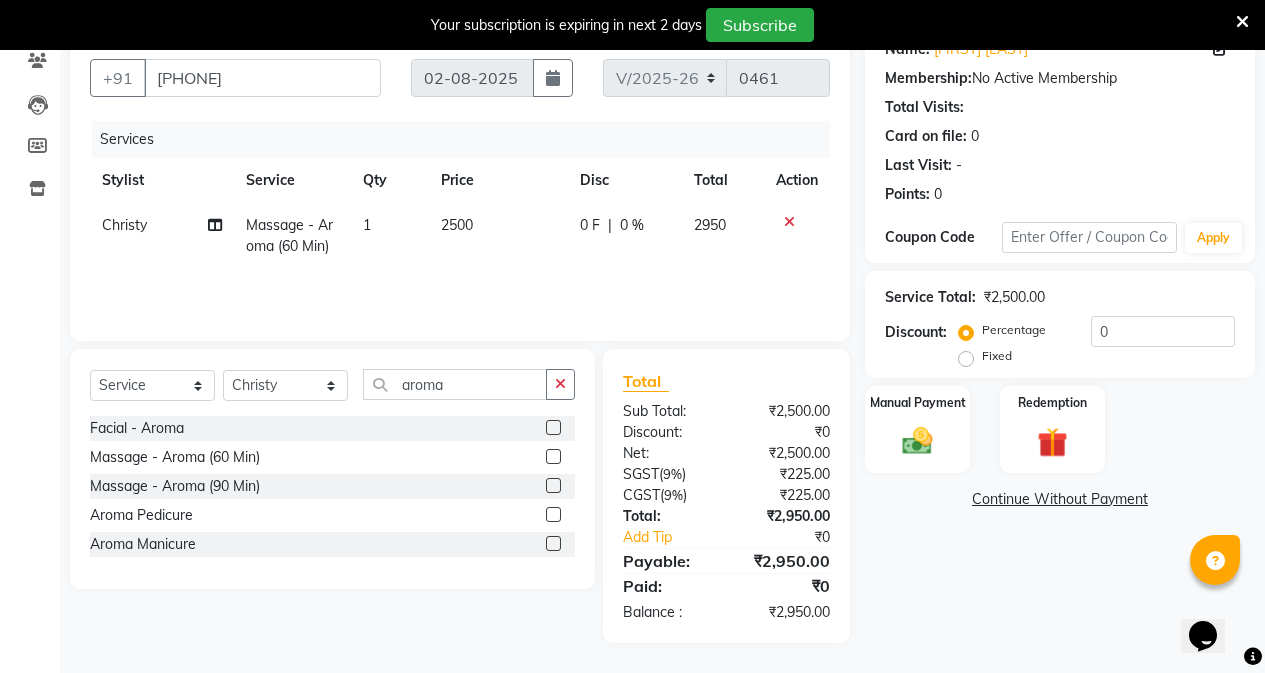 click on "2500" 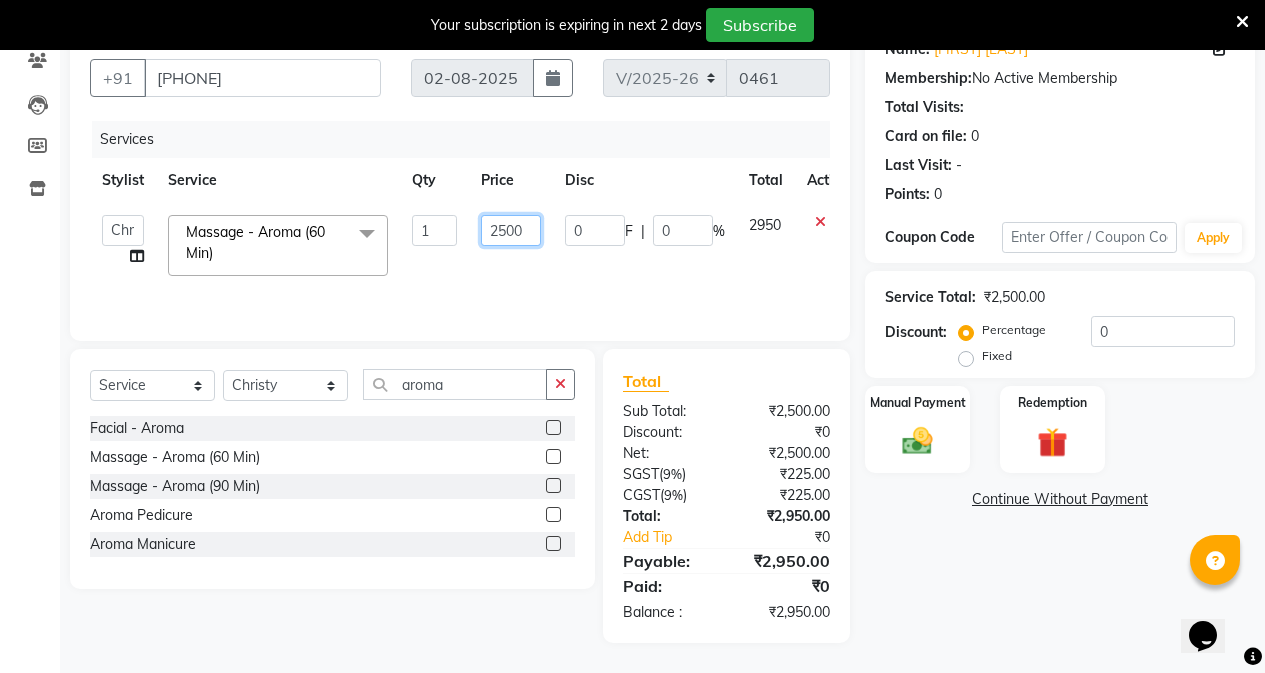 drag, startPoint x: 523, startPoint y: 234, endPoint x: 485, endPoint y: 231, distance: 38.118237 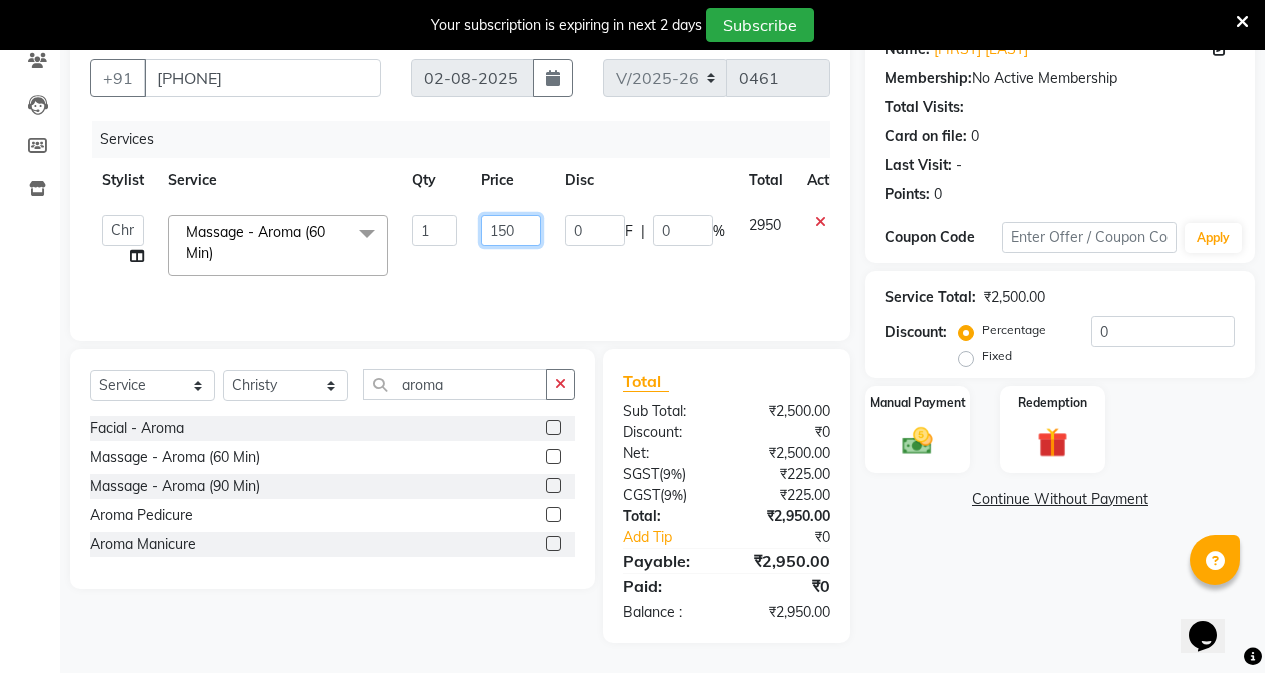type on "1500" 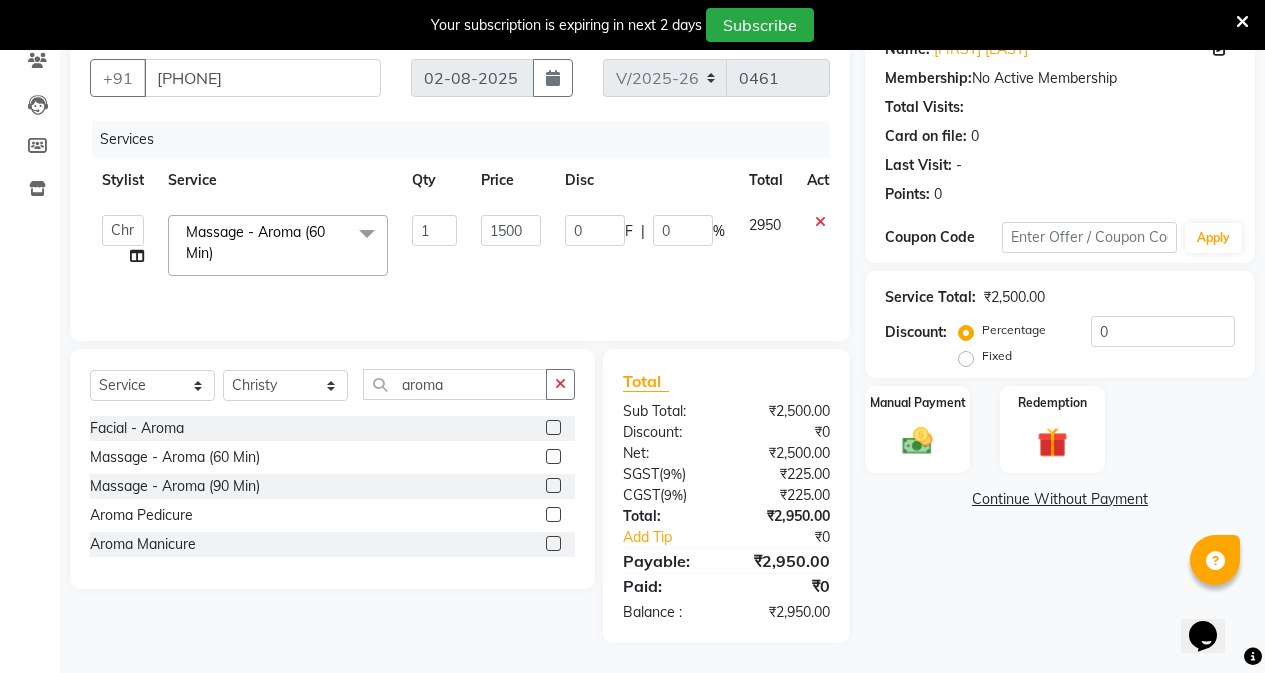 click on "Services Stylist Service Qty Price Disc Total Action  Alfina   Aman   Asif   Christy   Gigi   John   Lili [Asin]   Roshan   shanawaz   Taruna  Massage - Aroma (60 Min)  x (Male) Hair Wash And Conditioning (Male) Hair Cut Style (Male kid) Hair Cut (Male) Global Hair Color (Male) Hair Highlights Beard - Shave Beard - Styling Beard - Color Mustach - Color (Female) Hair Wash And Conditioning With Blast Dry (Female) Creative Hair Cut (Female) Hair Trim (One Length) (Kid Female) Haircut Styling - Ironing Styling - Blow Dry Styling - Tong Curls straightening [permanent] (Female) Root Touch Up (Female)  Ammonia Free (Female) Pre Lightning (Female) Global Hair Color (Female) Highlights Ola-plex Treatment Smoothing                                                                                                                                                            4500 Onwards Botox treatment Keratin treatment Nano Plastiya Hair &Scalp Treatment - Hair Spa Hair &Scalp Treatment - Scalp Scrub Upper lip Threading 1 0" 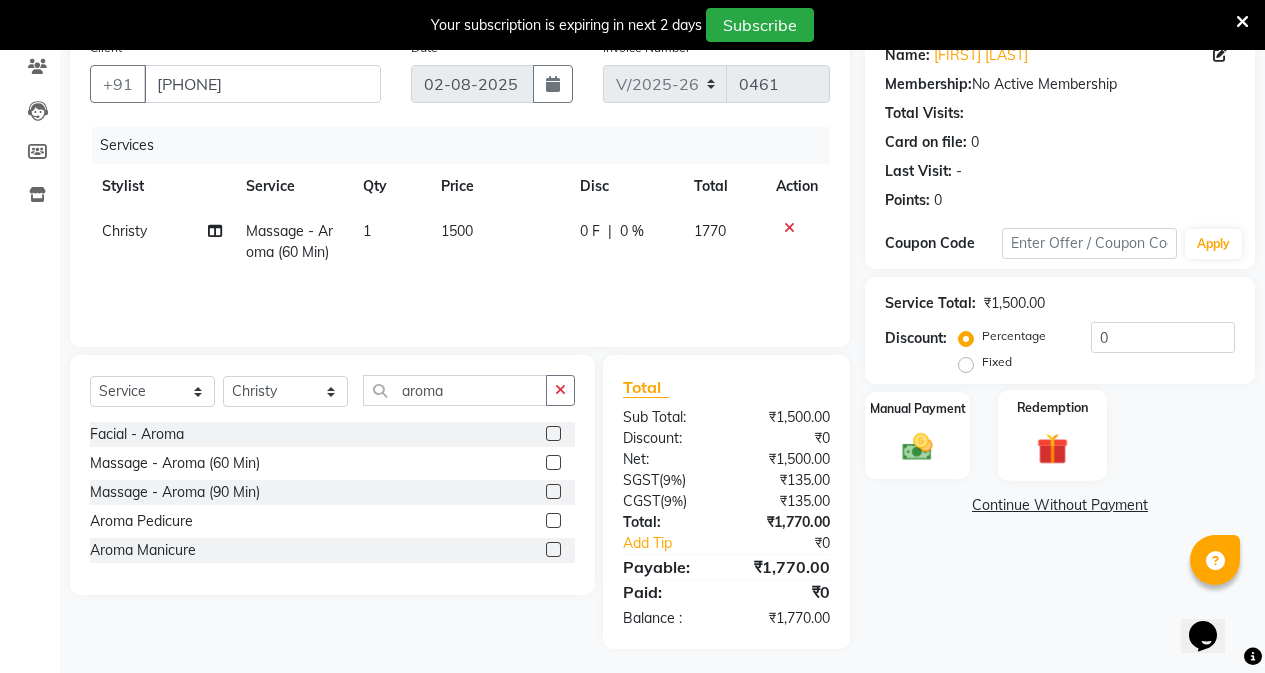 scroll, scrollTop: 177, scrollLeft: 0, axis: vertical 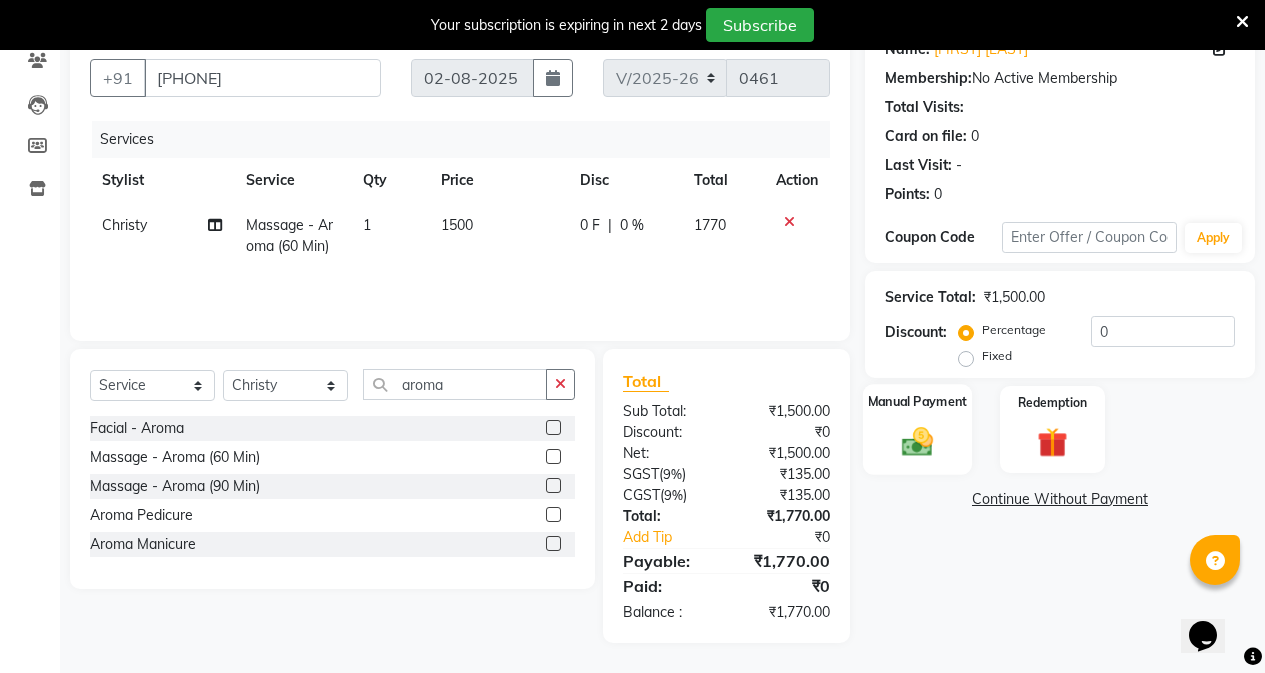 click 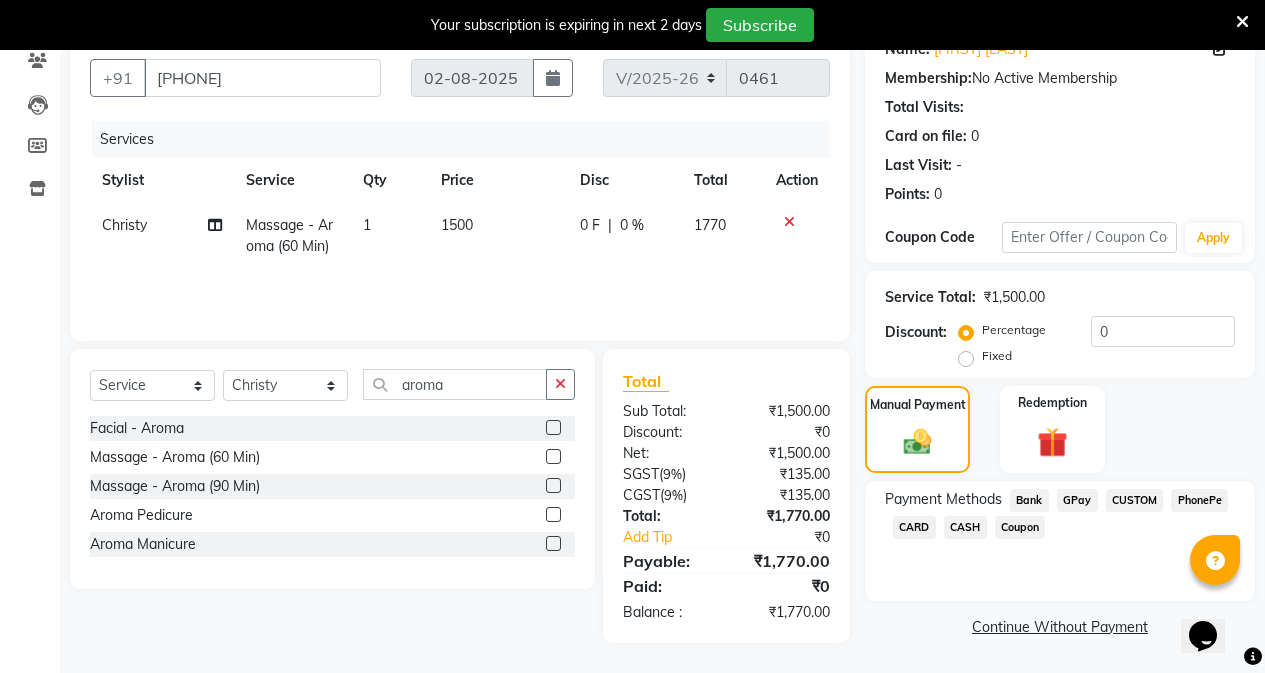 click on "GPay" 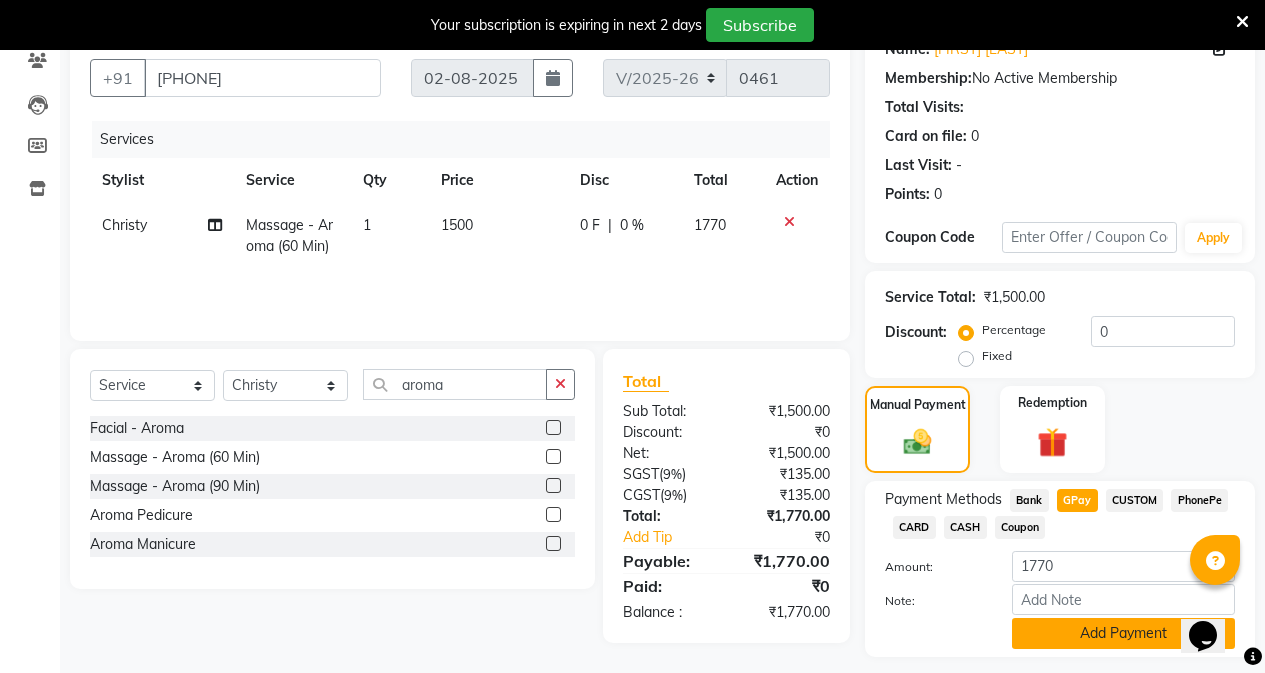 click on "Add Payment" 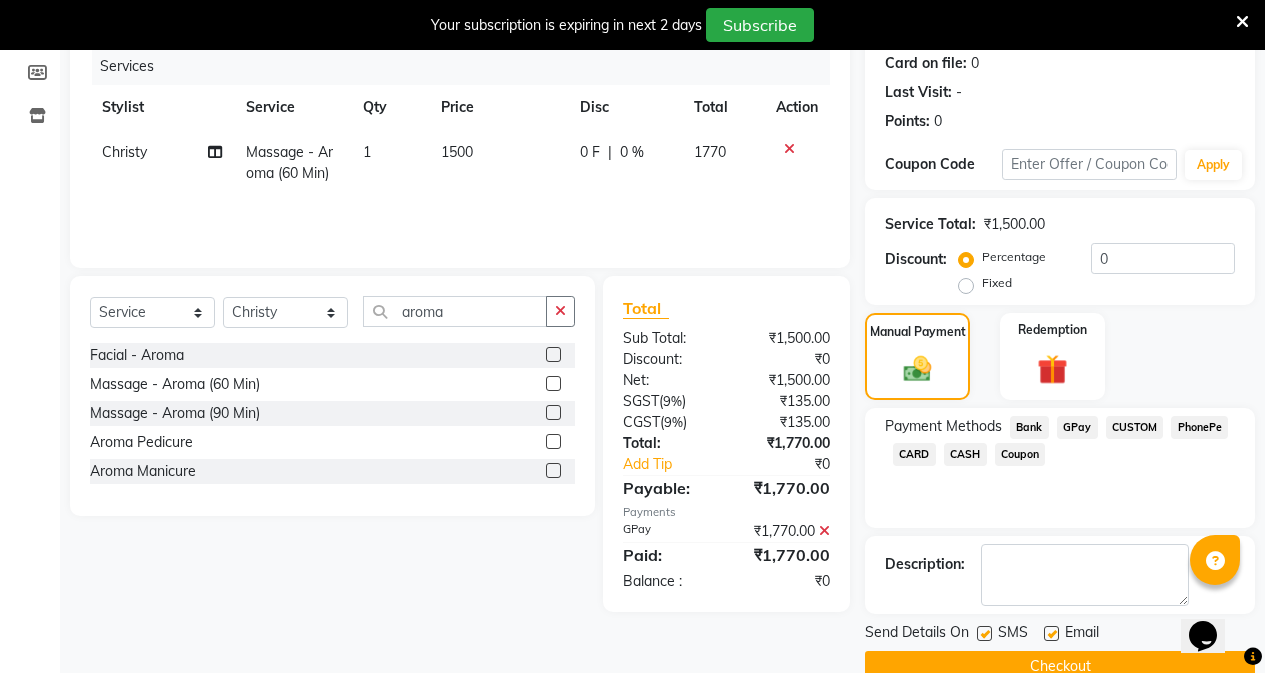 scroll, scrollTop: 289, scrollLeft: 0, axis: vertical 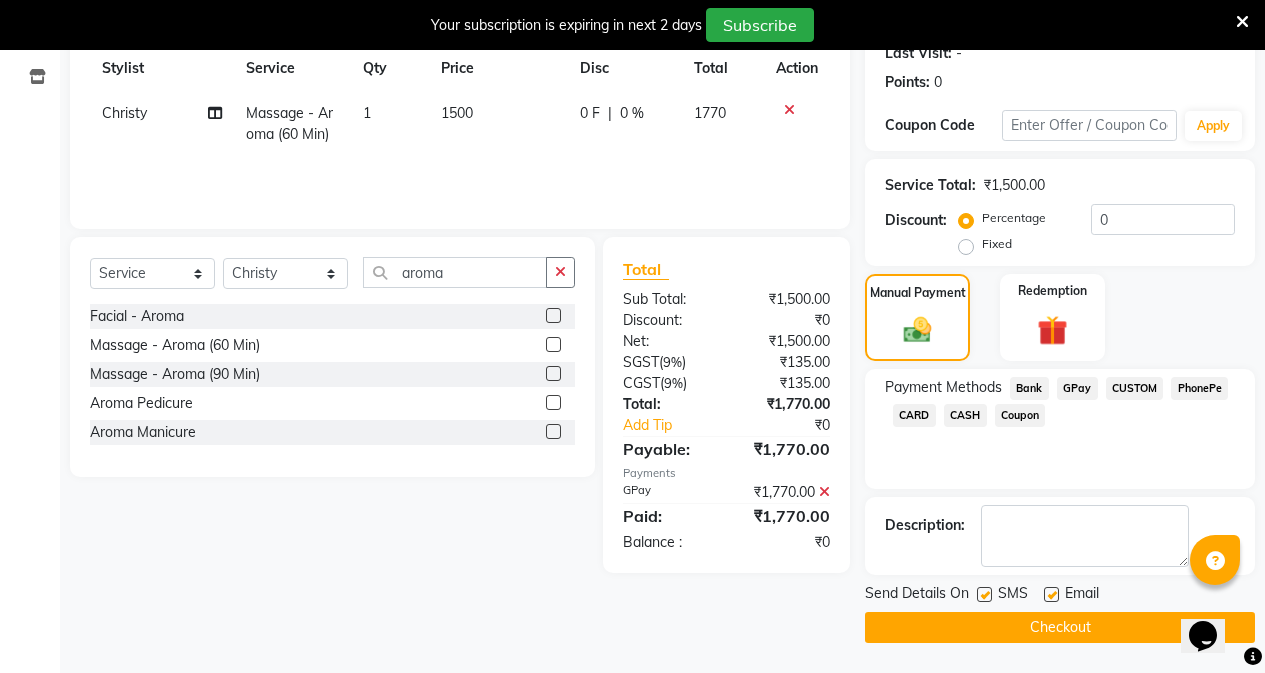 click on "Checkout" 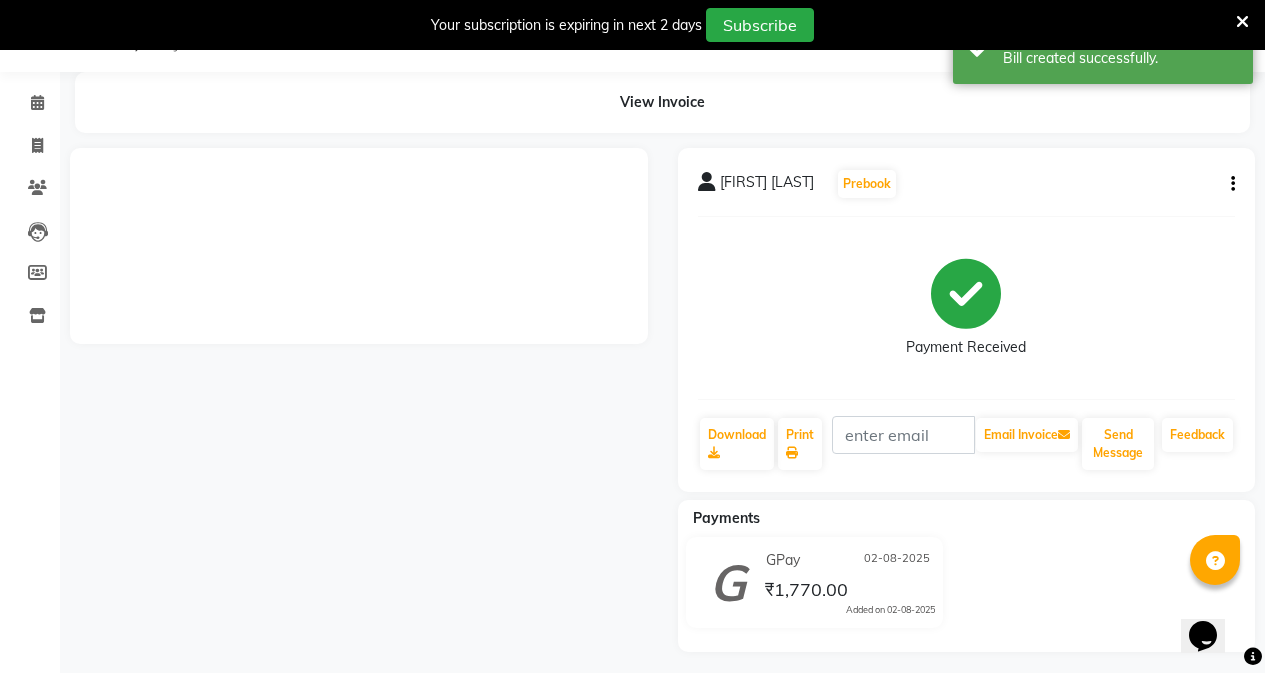 scroll, scrollTop: 59, scrollLeft: 0, axis: vertical 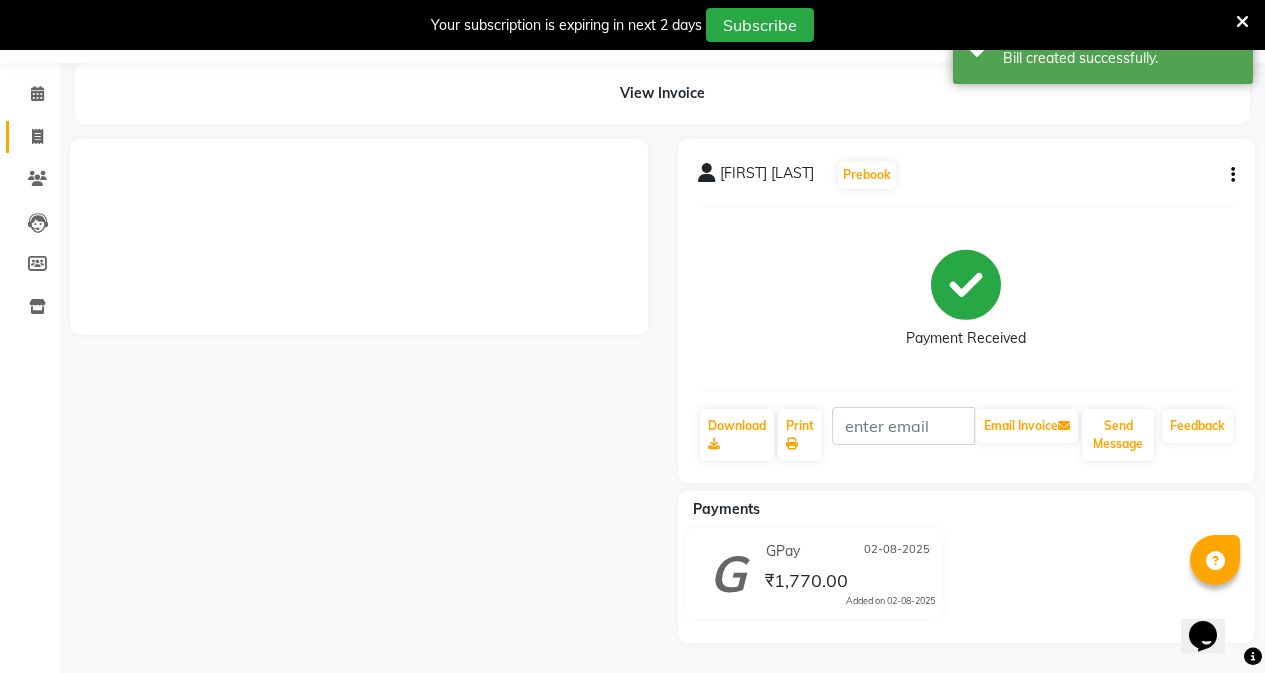 click 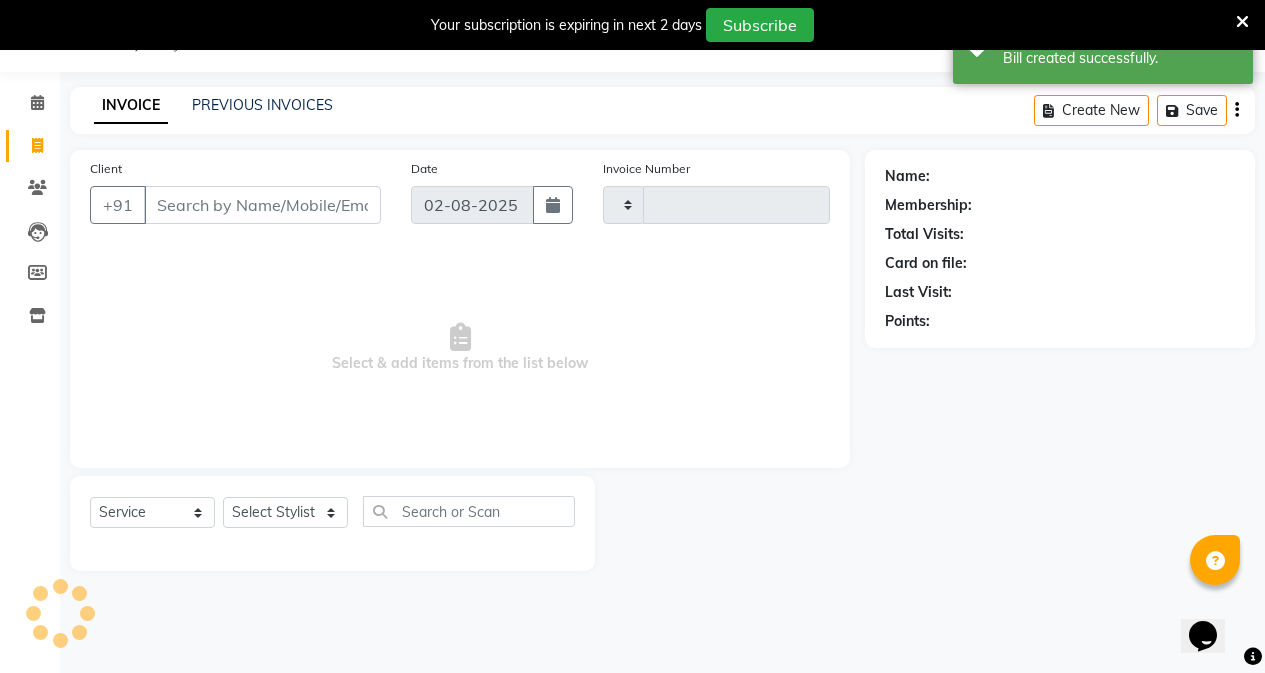scroll, scrollTop: 50, scrollLeft: 0, axis: vertical 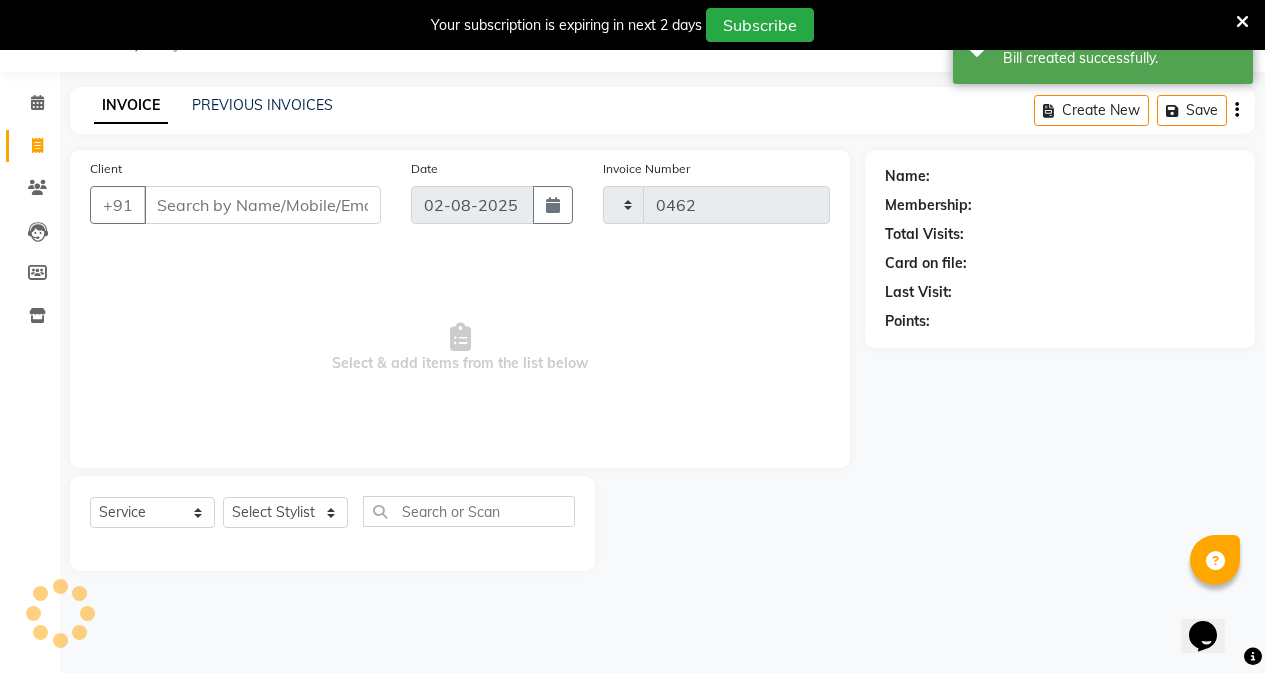 select on "6684" 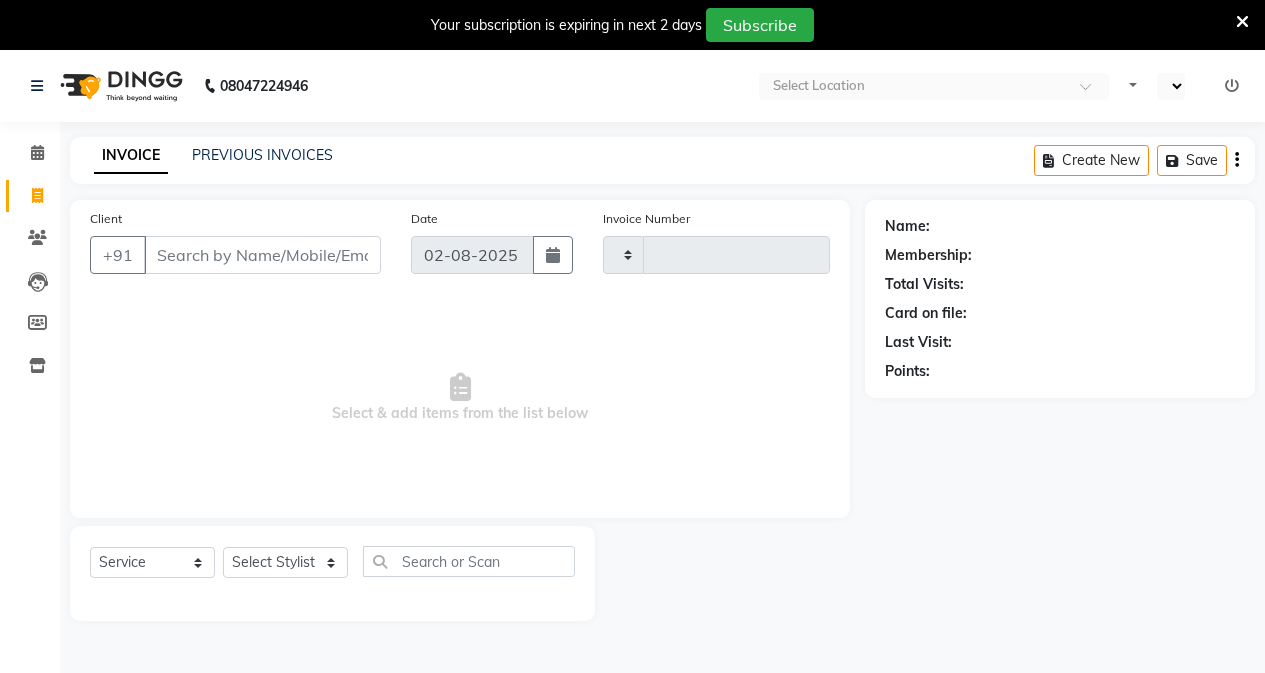 select on "service" 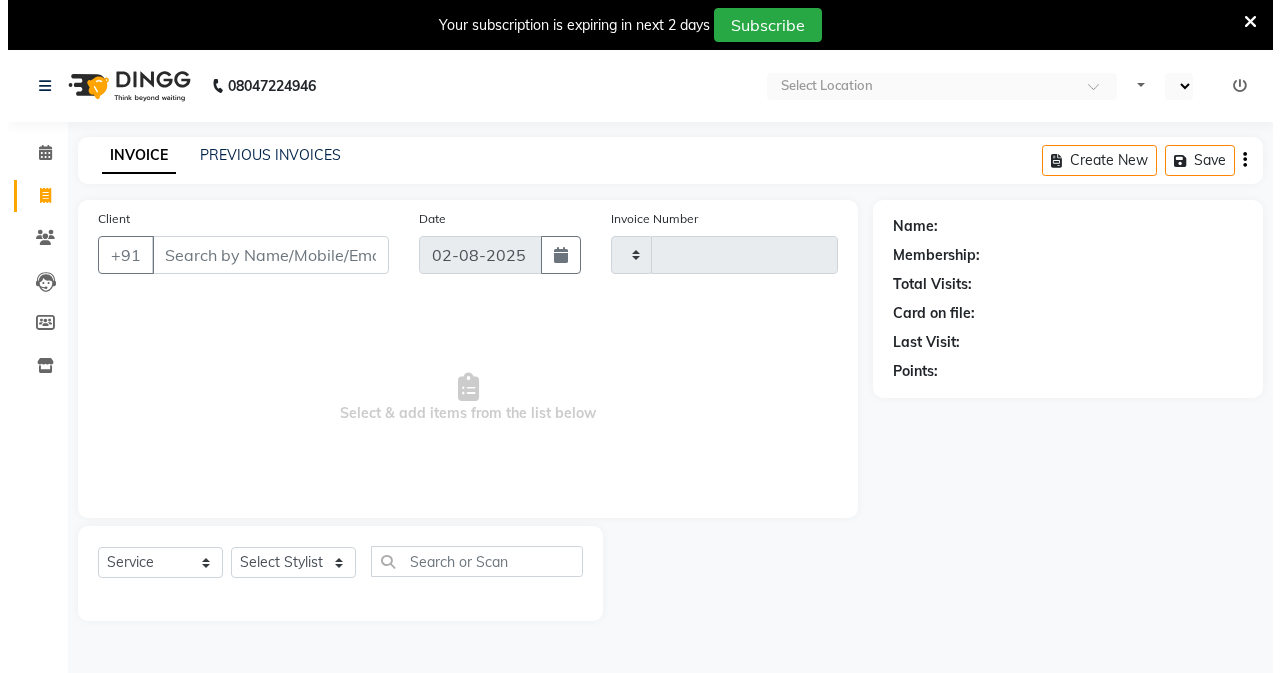 scroll, scrollTop: 0, scrollLeft: 0, axis: both 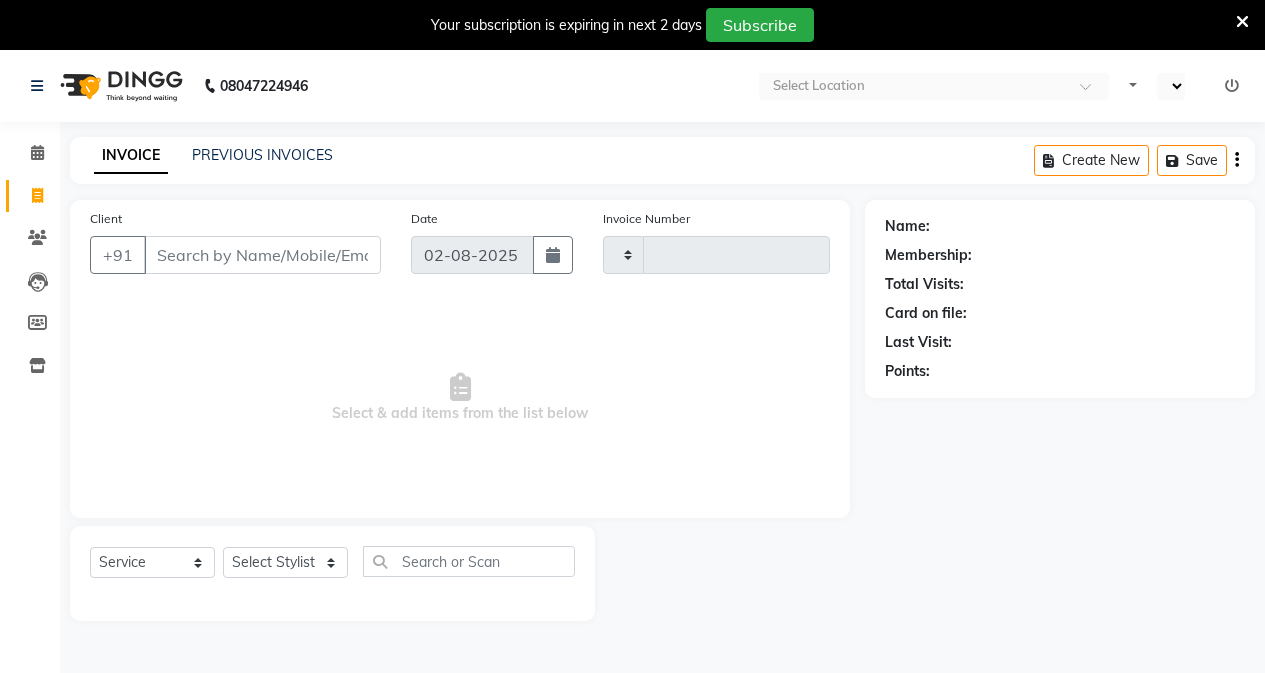 click at bounding box center [1242, 22] 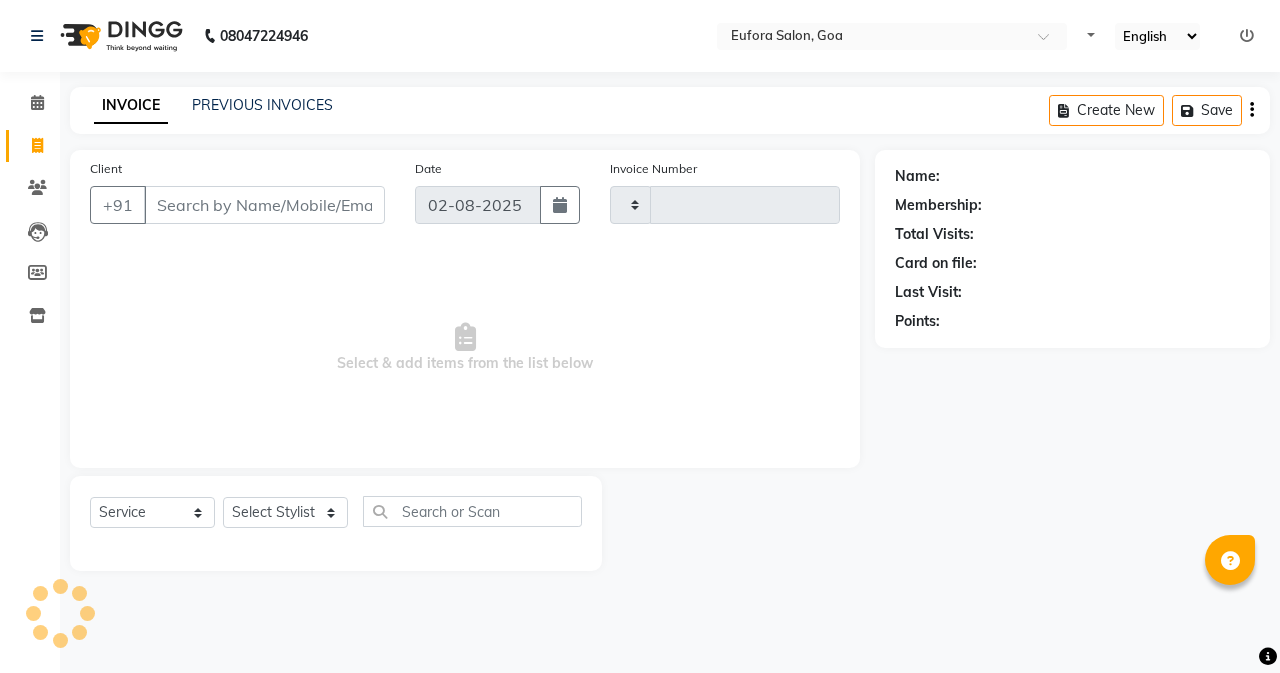 select on "en" 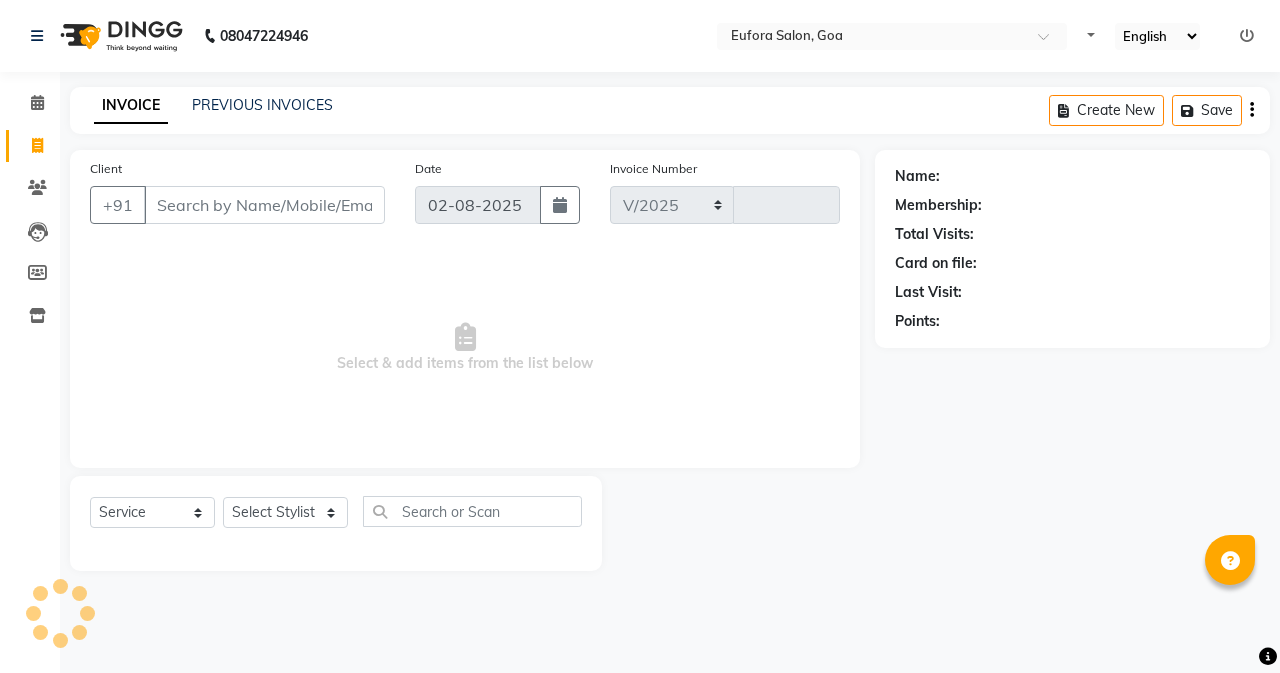 select on "6684" 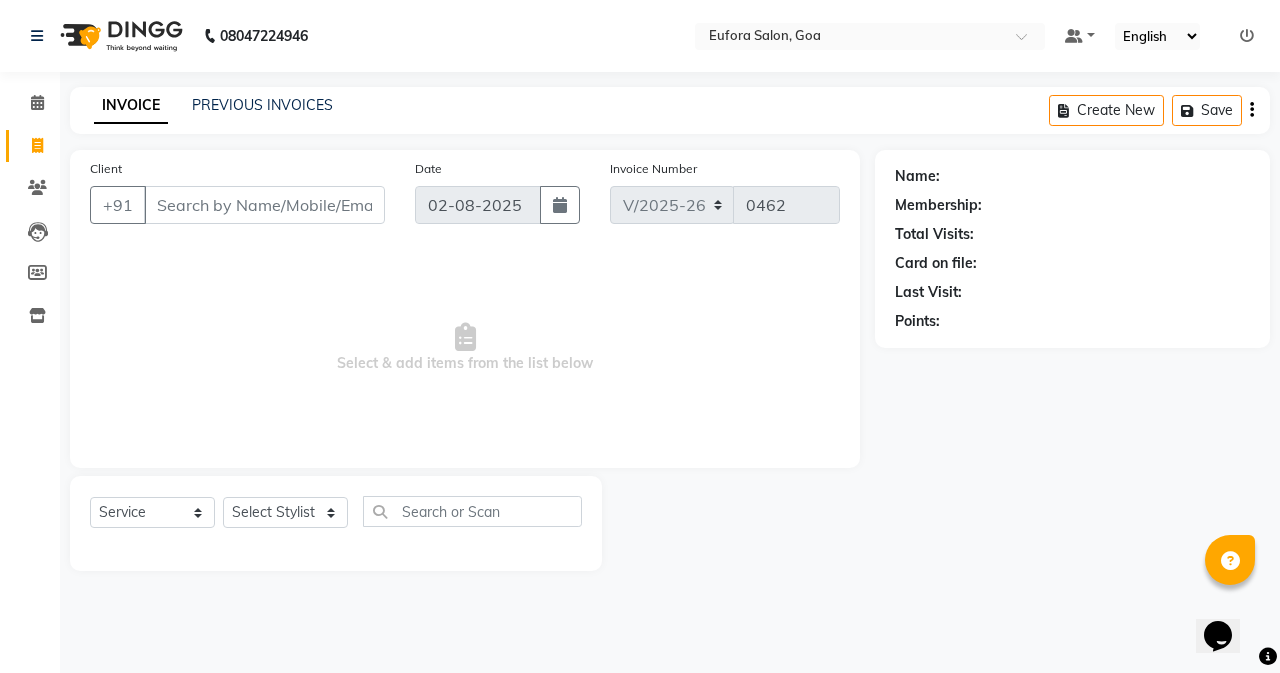 scroll, scrollTop: 0, scrollLeft: 0, axis: both 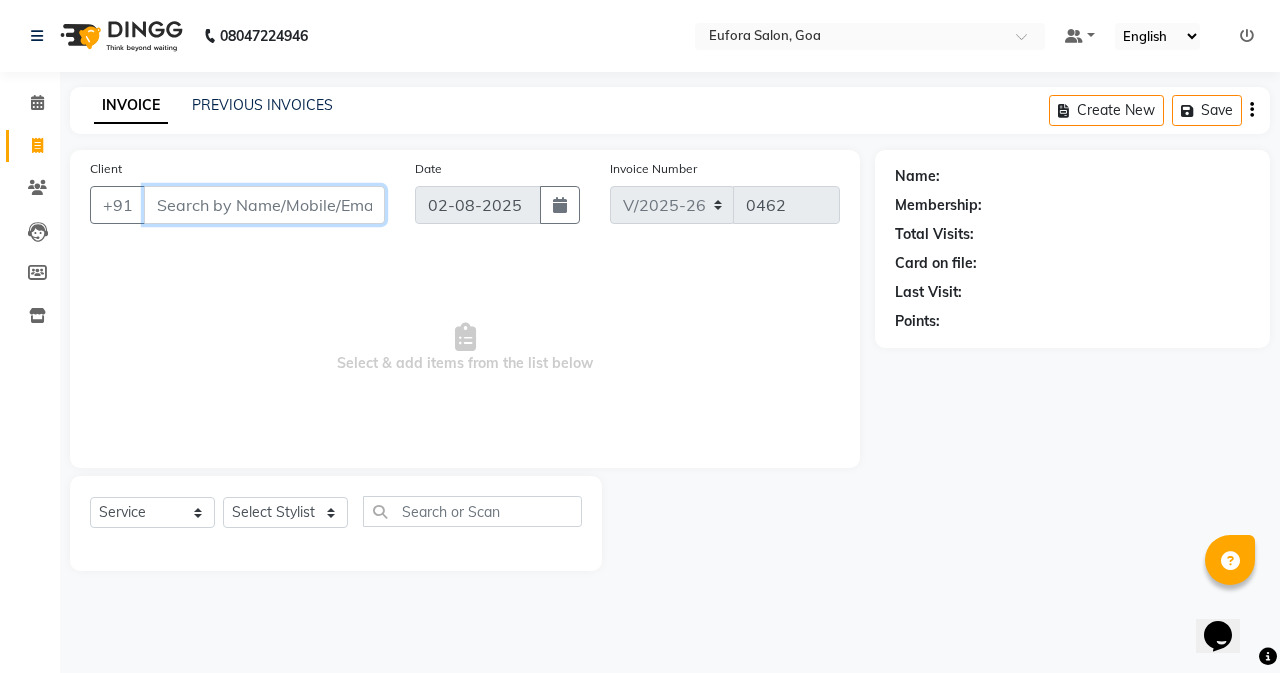 click on "Client" at bounding box center [264, 205] 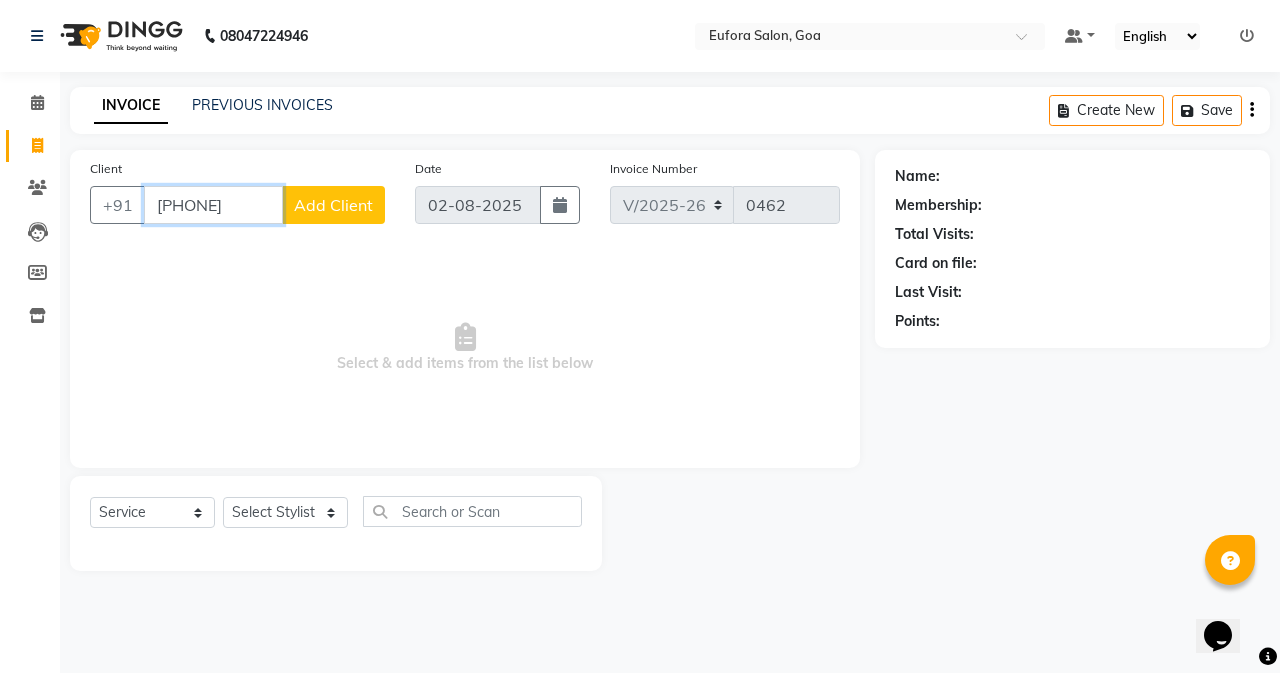 type on "[PHONE]" 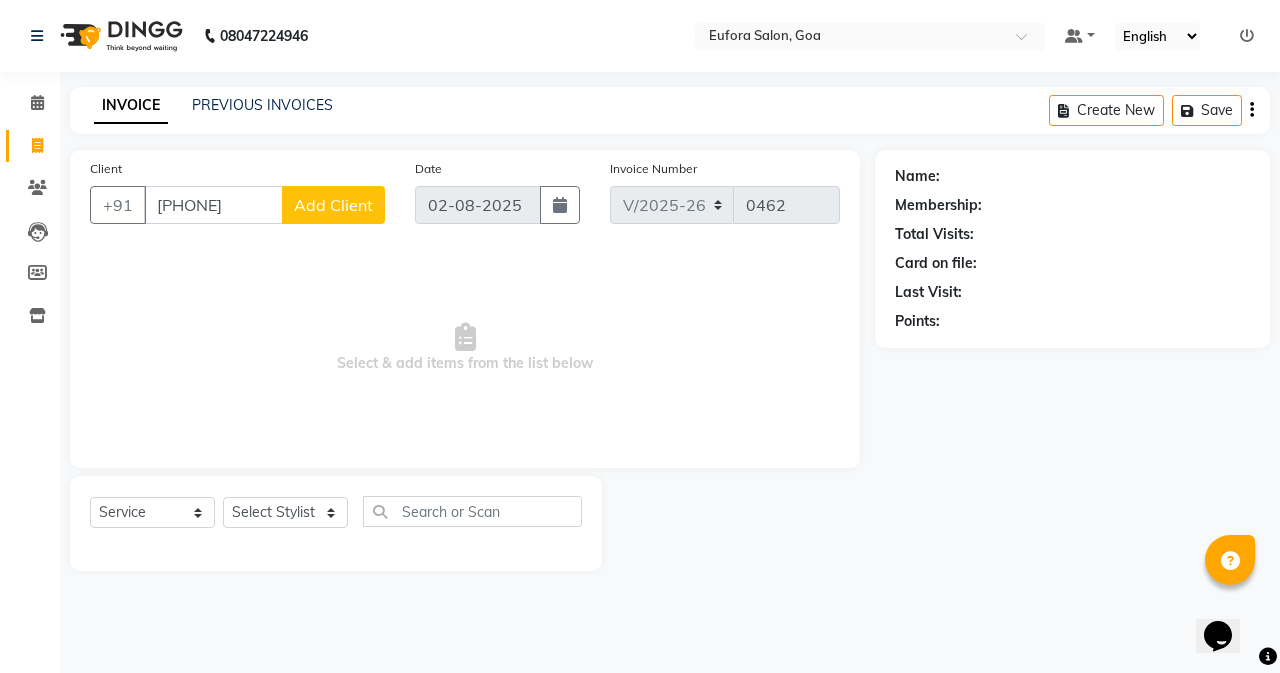 click on "Add Client" 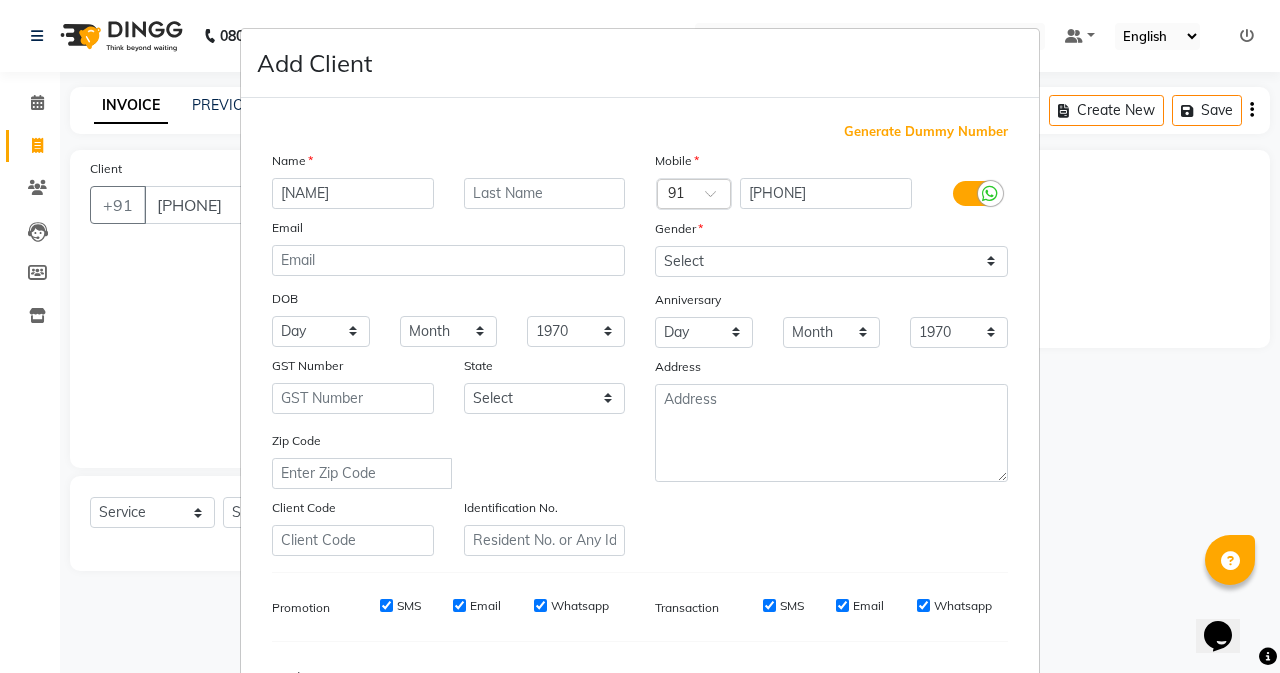type on "[NAME]" 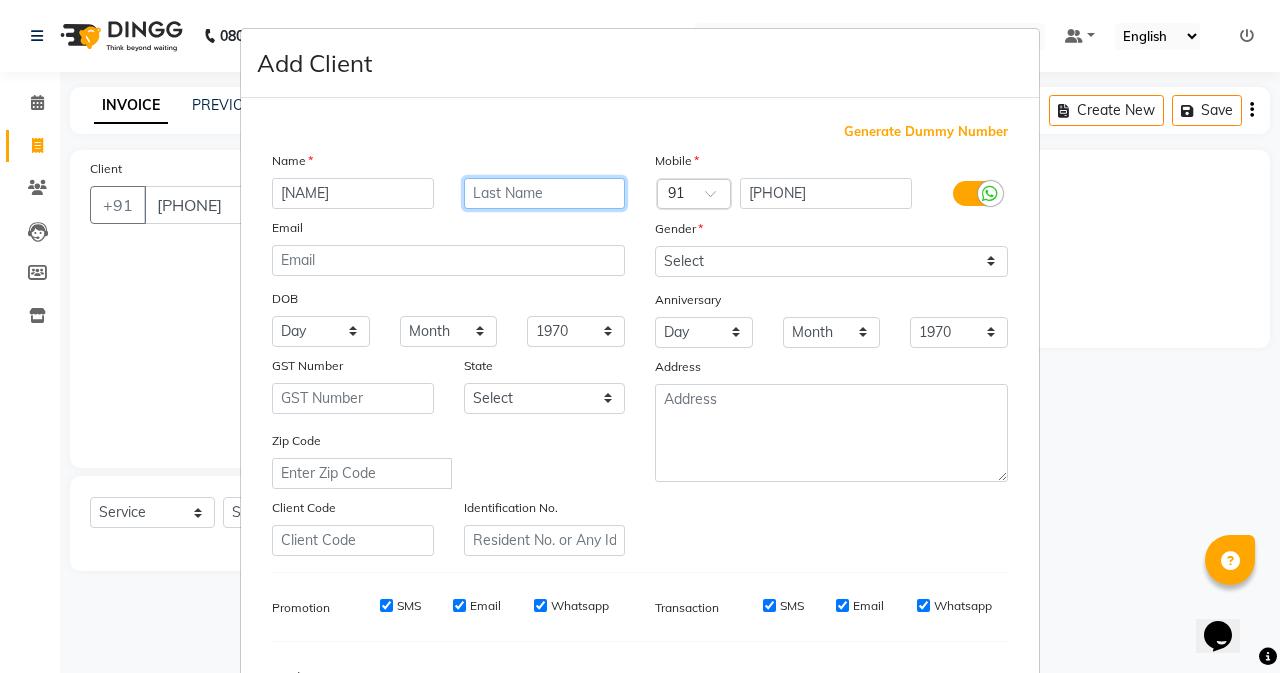 click at bounding box center [545, 193] 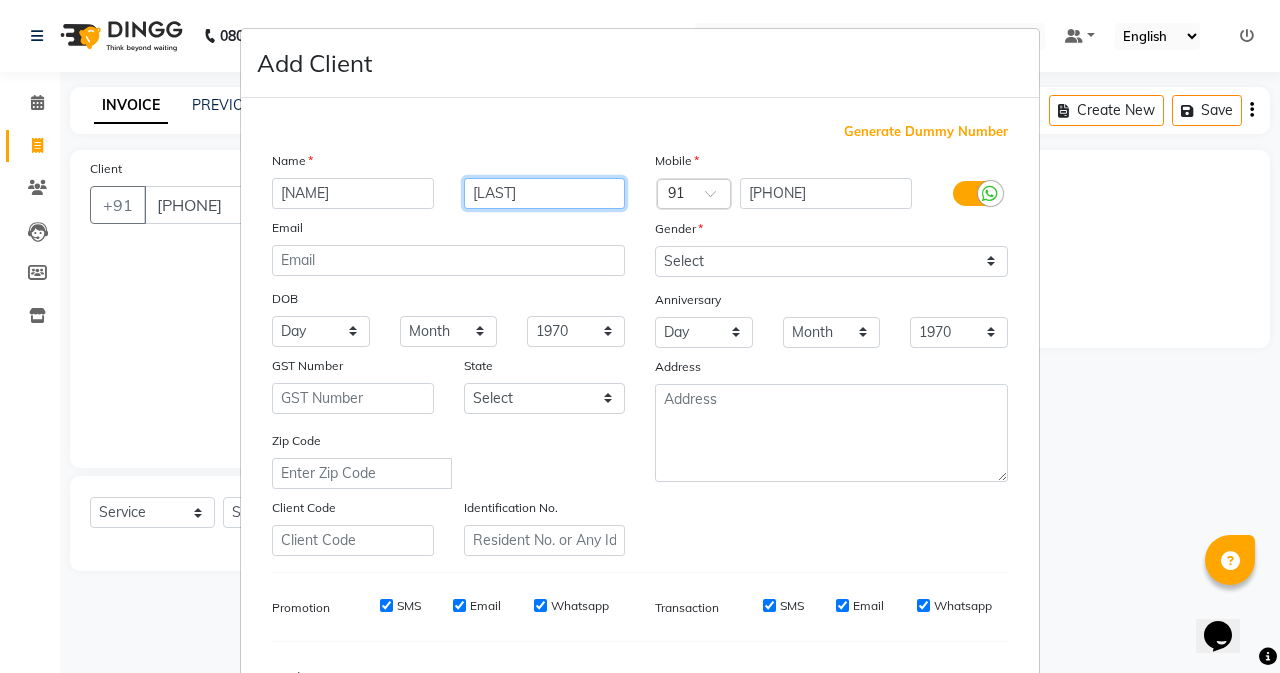 type on "[LAST]" 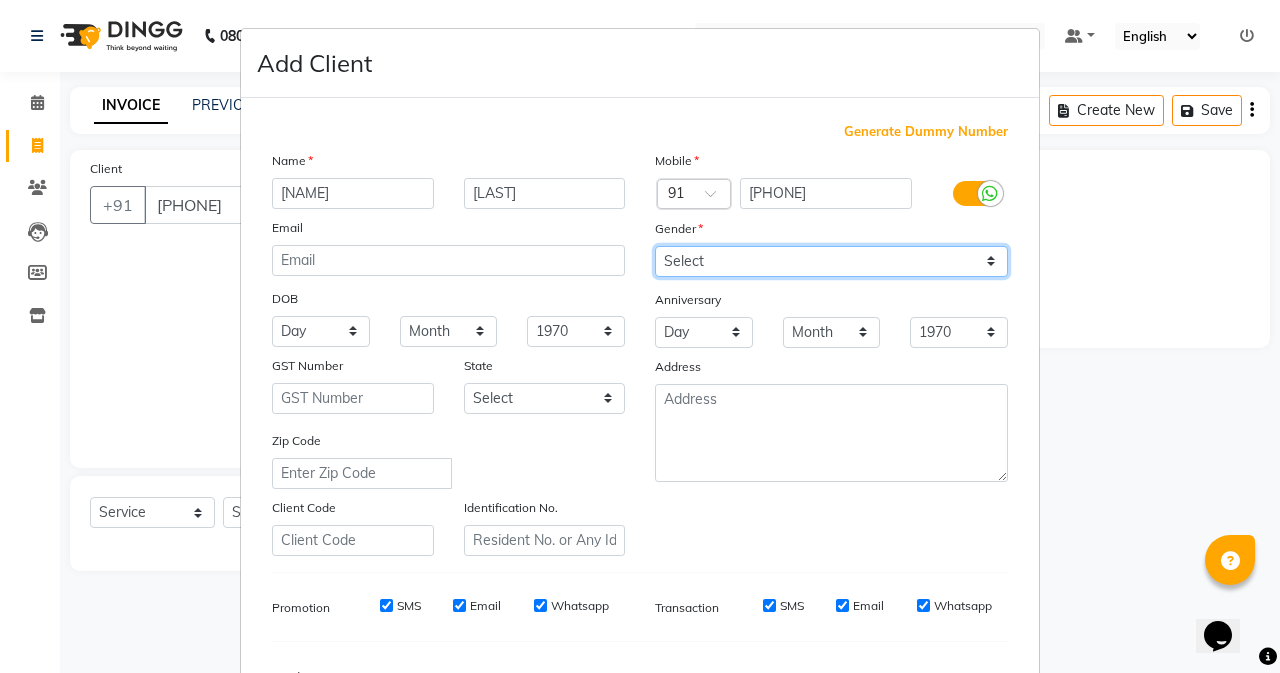 click on "Select Male Female Other Prefer Not To Say" at bounding box center (831, 261) 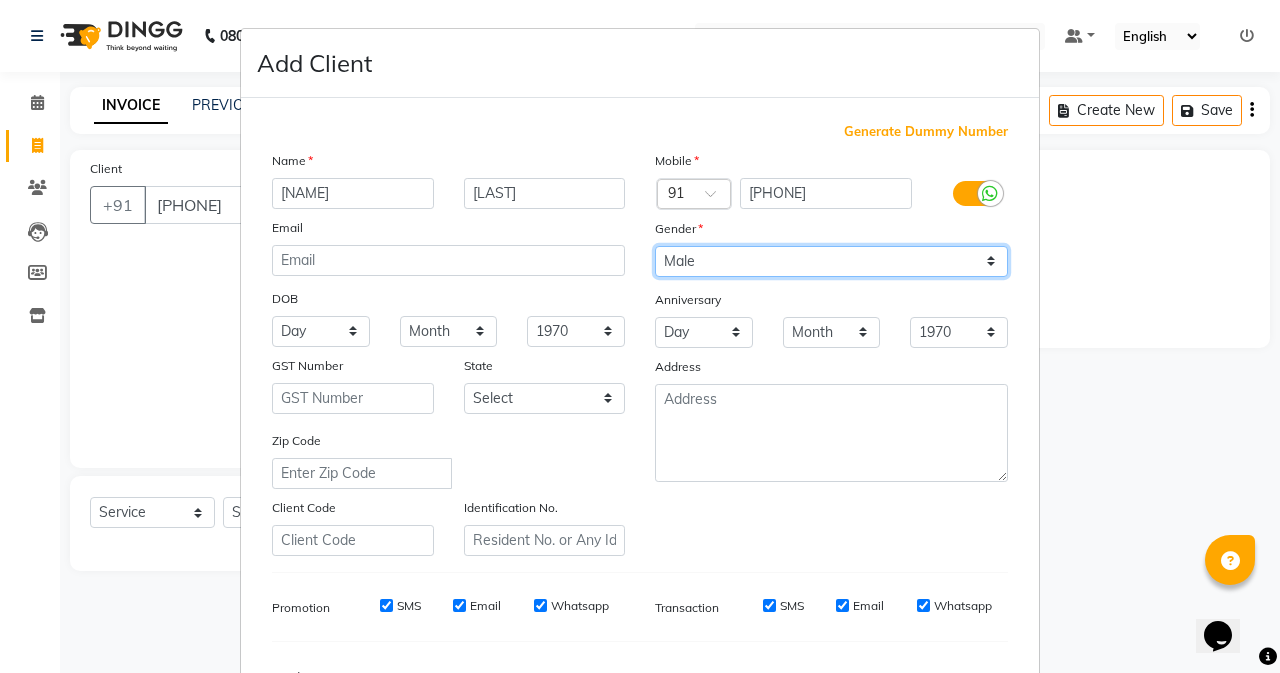 click on "Select Male Female Other Prefer Not To Say" at bounding box center [831, 261] 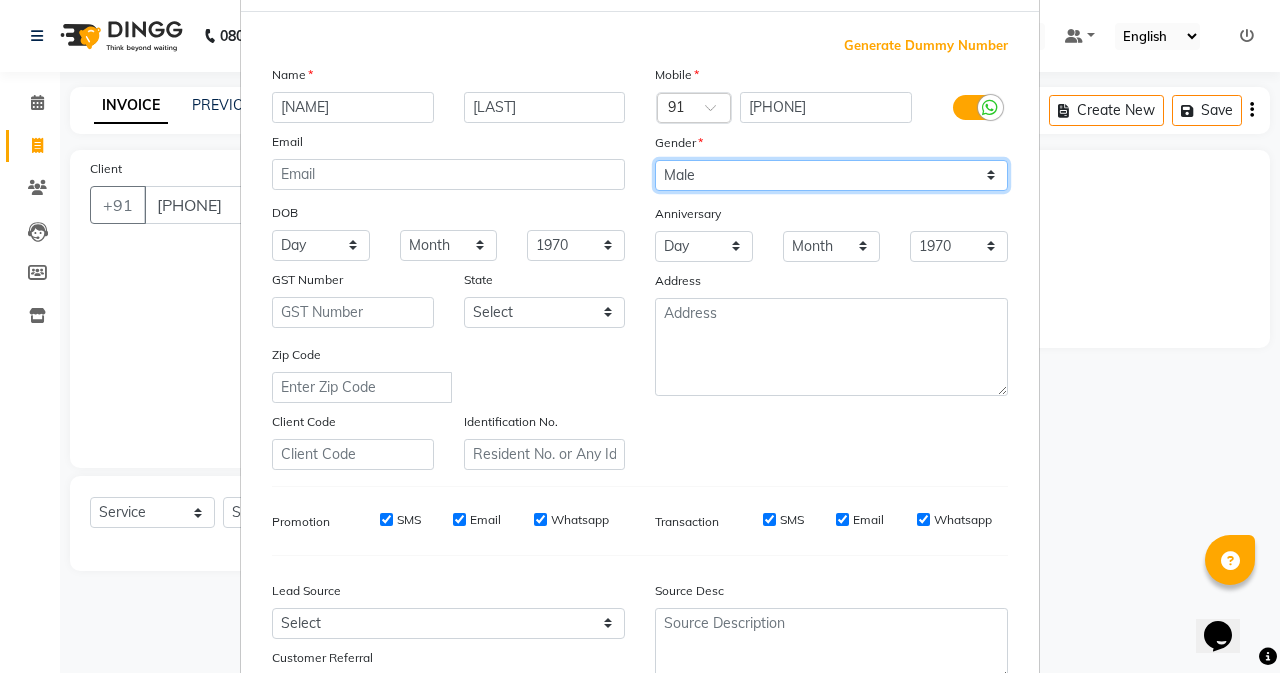 scroll, scrollTop: 250, scrollLeft: 0, axis: vertical 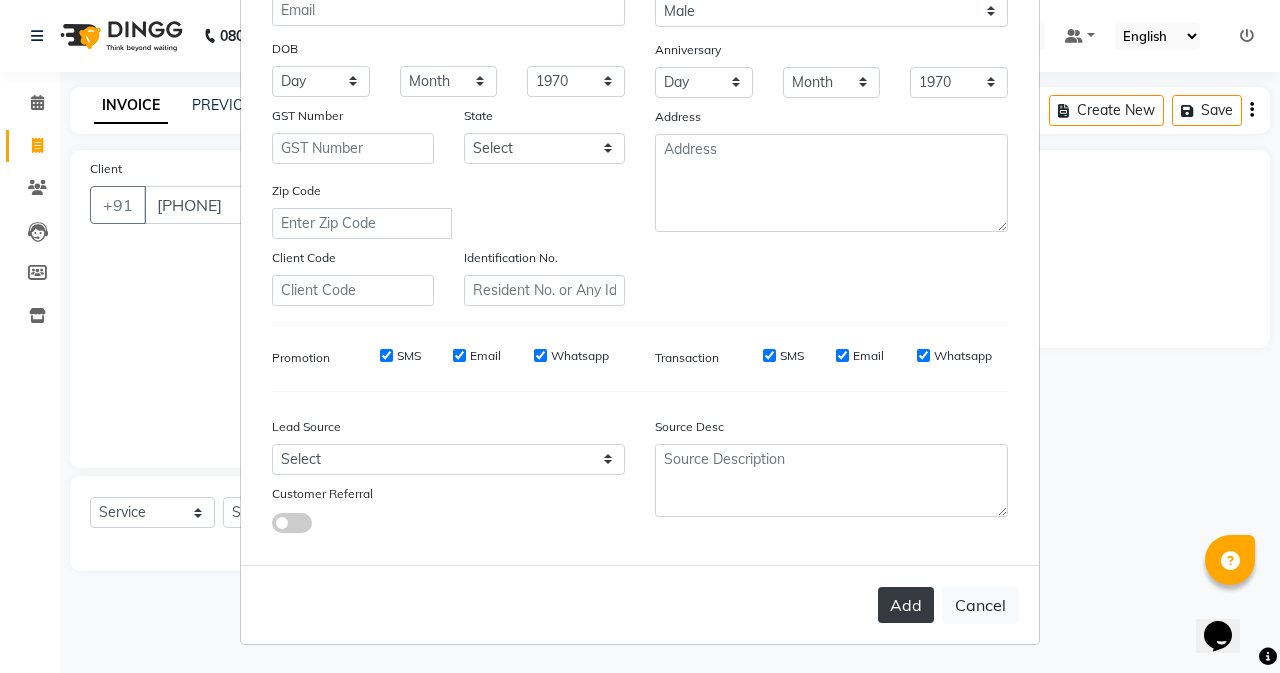 click on "Add" at bounding box center (906, 605) 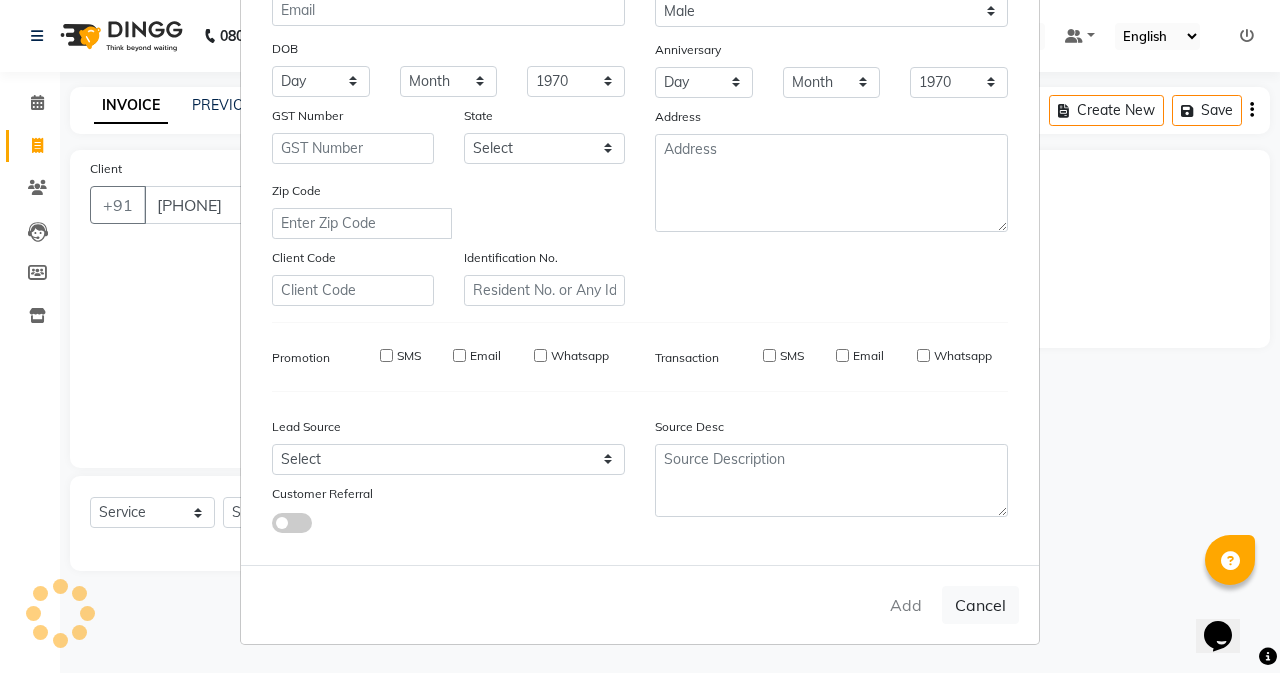 type 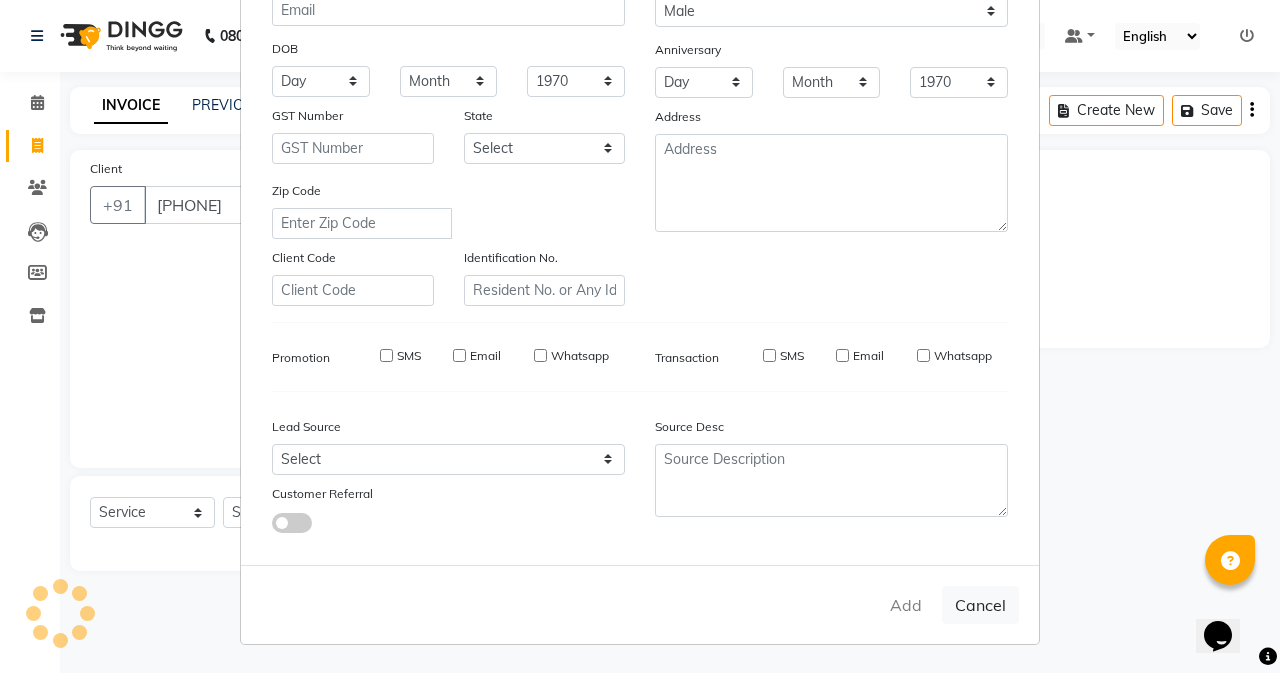select 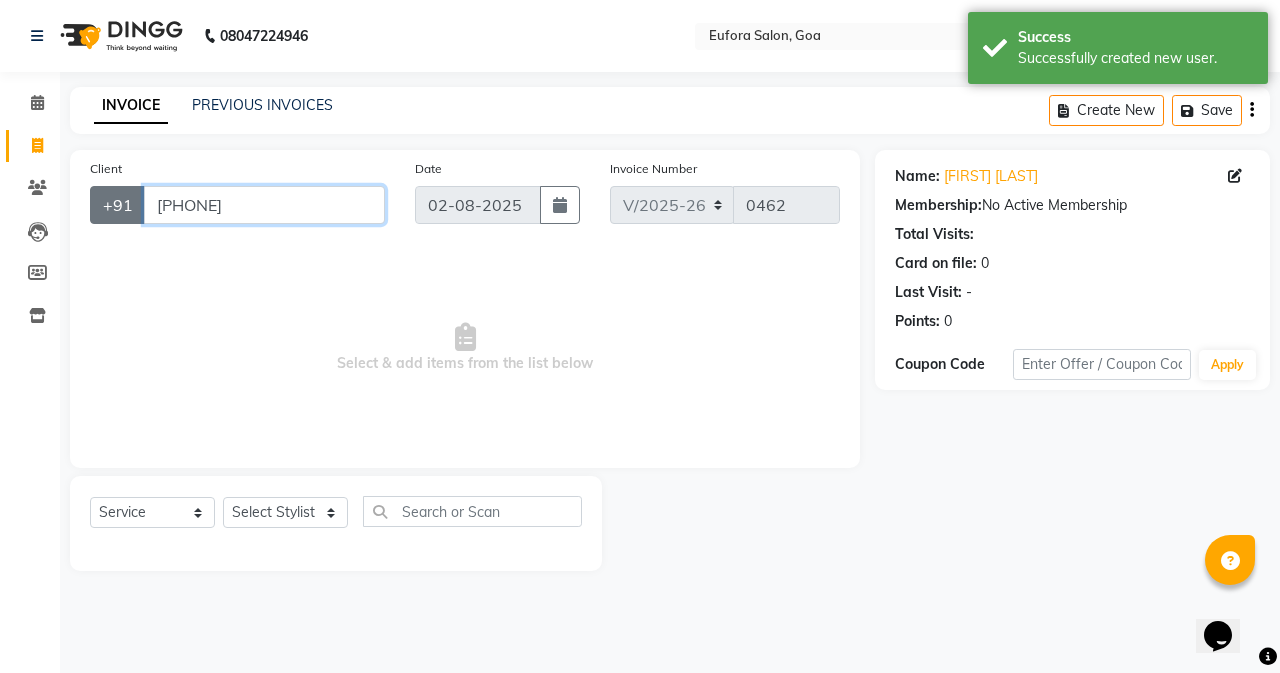 drag, startPoint x: 247, startPoint y: 214, endPoint x: 110, endPoint y: 206, distance: 137.23338 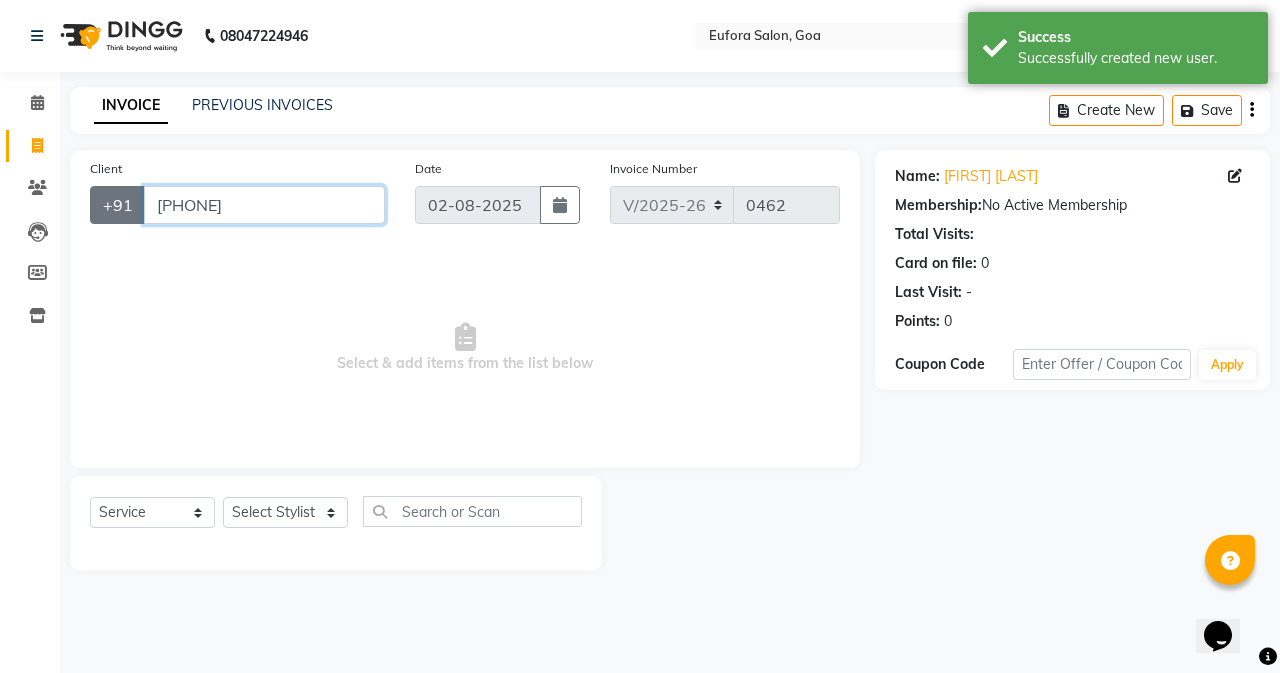 click on "[PHONE]" 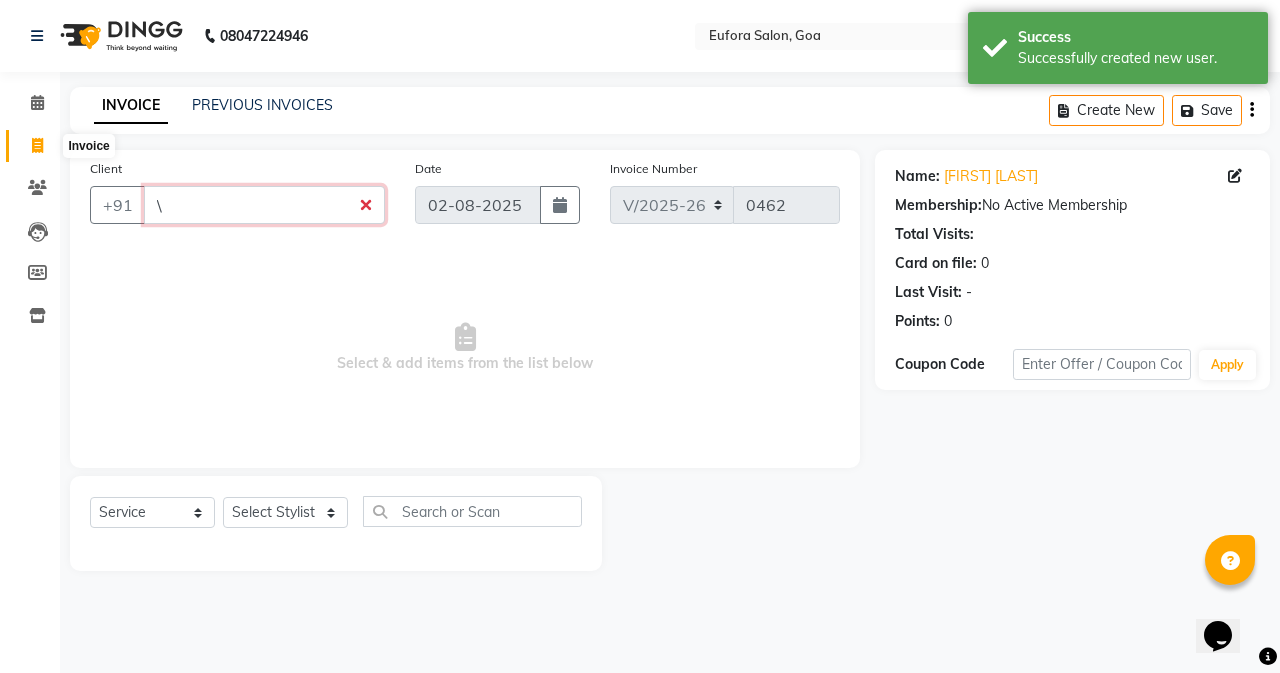 type on "\" 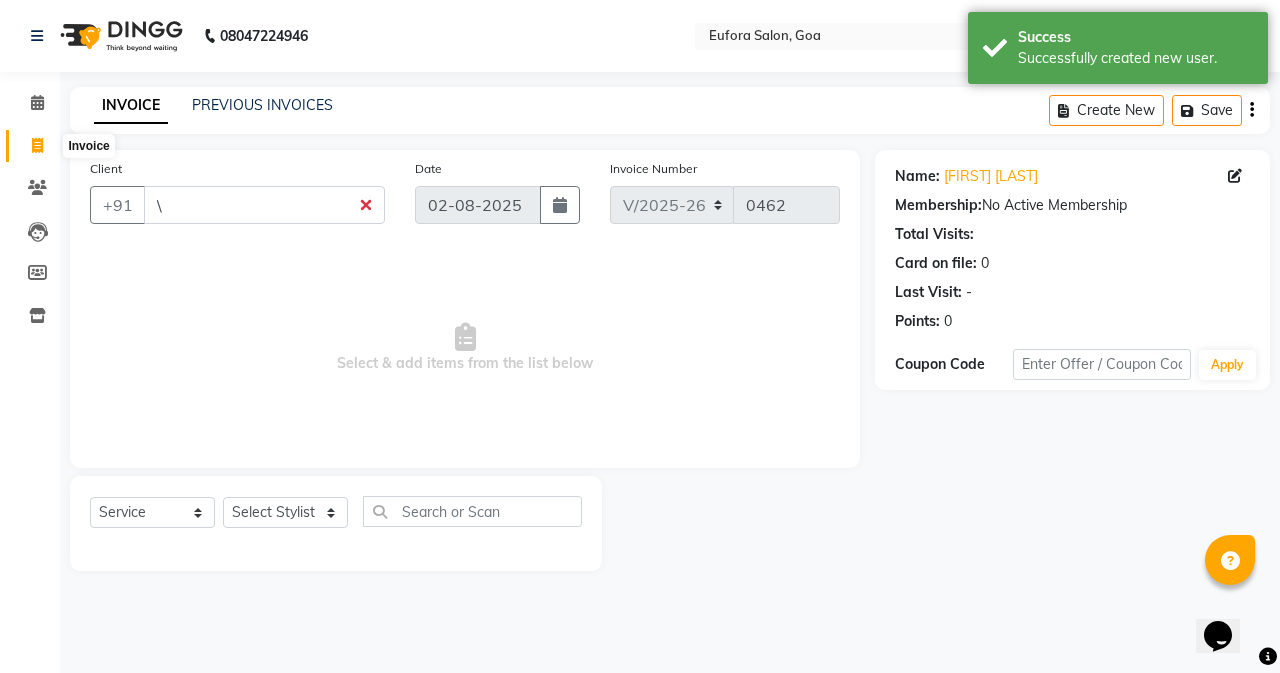 click 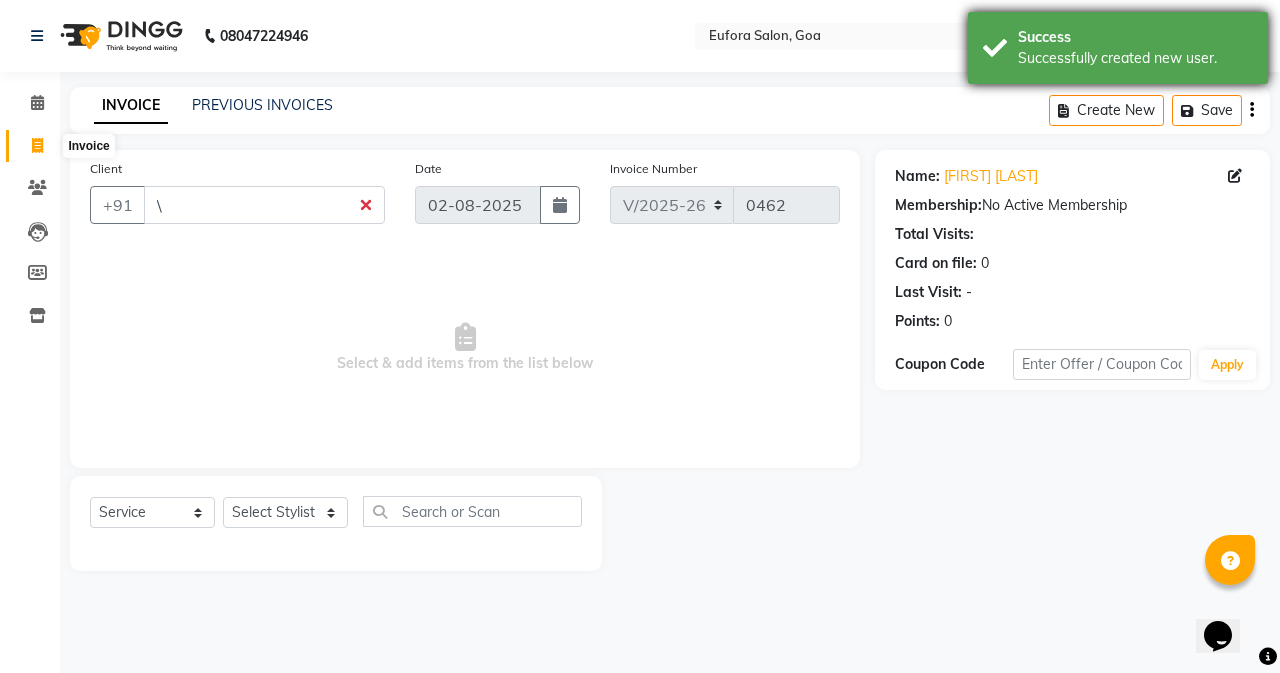 select on "service" 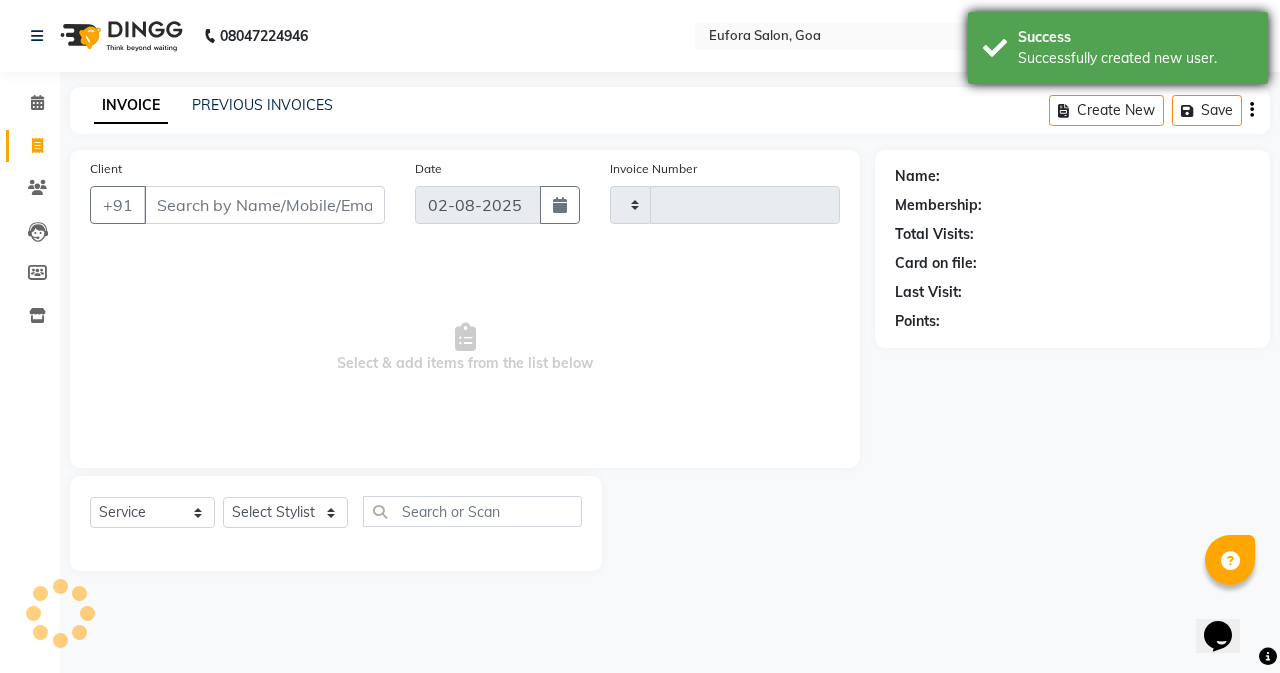 click on "Successfully created new user." at bounding box center (1135, 58) 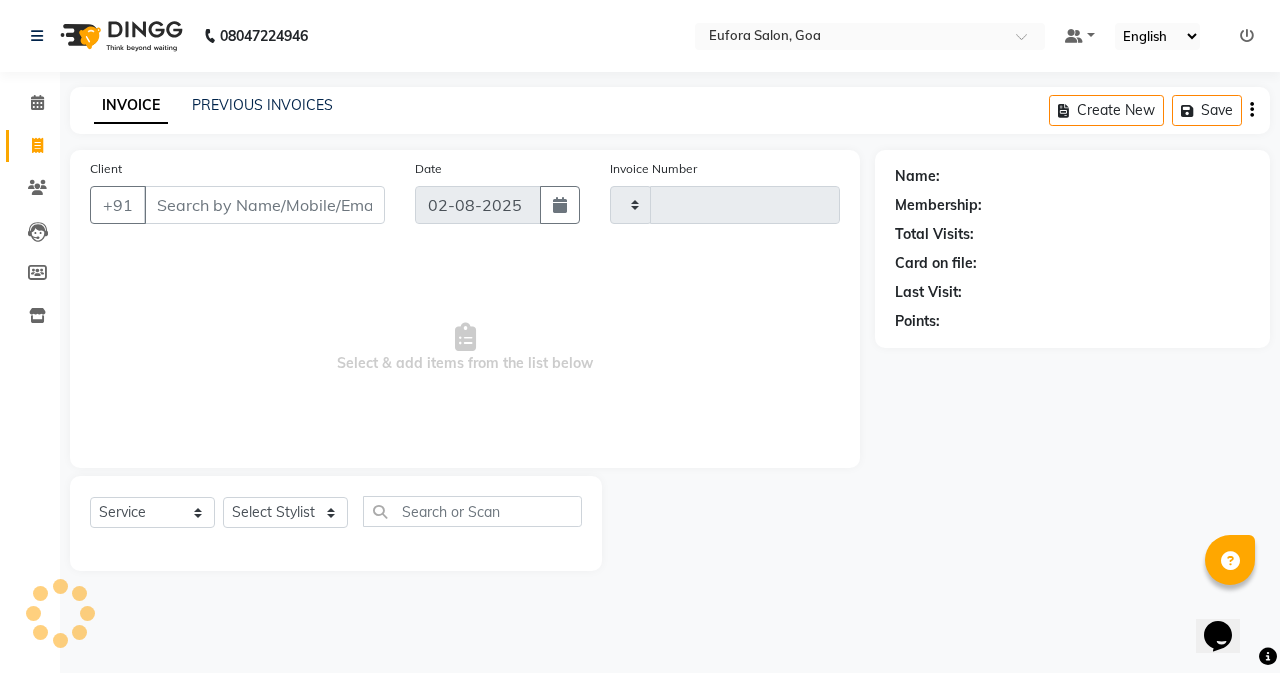 type on "0462" 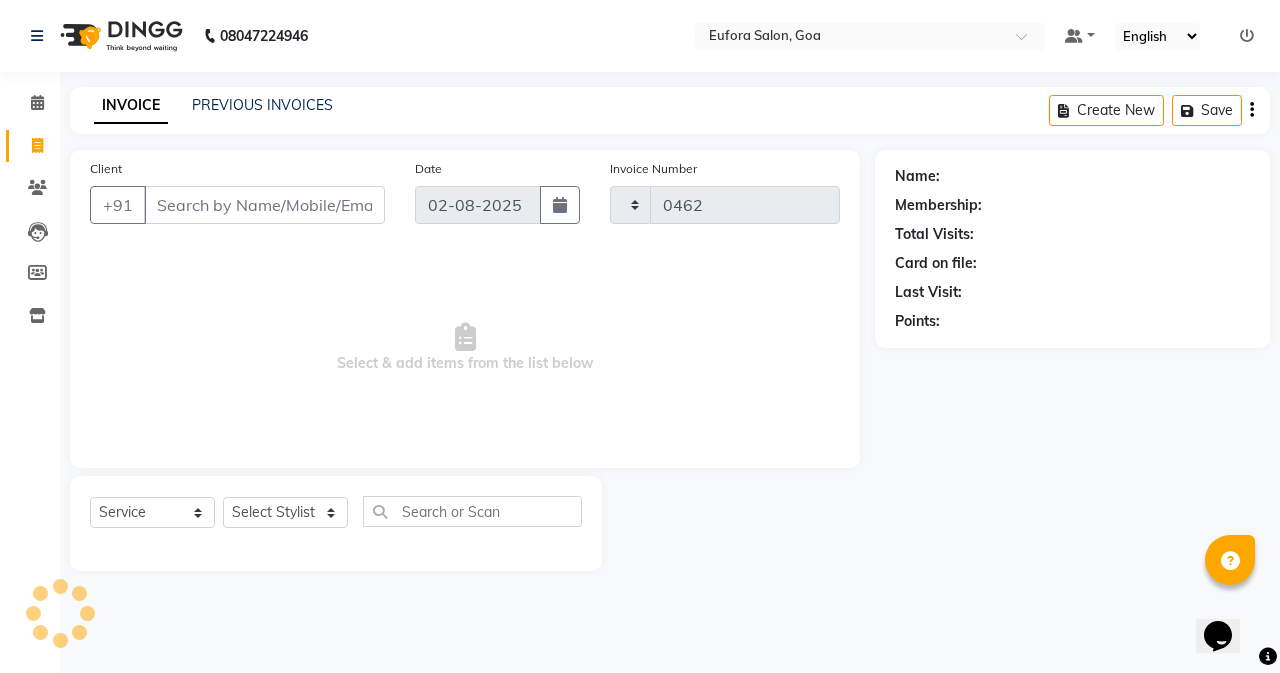 select on "6684" 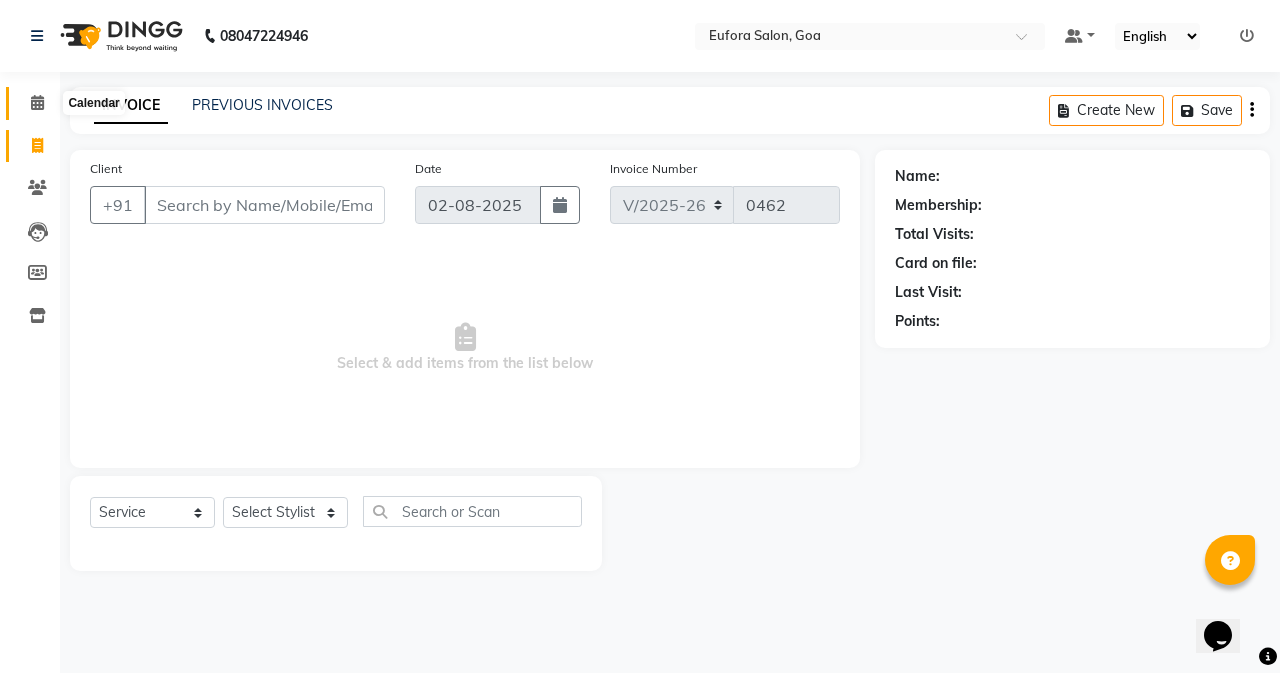 click 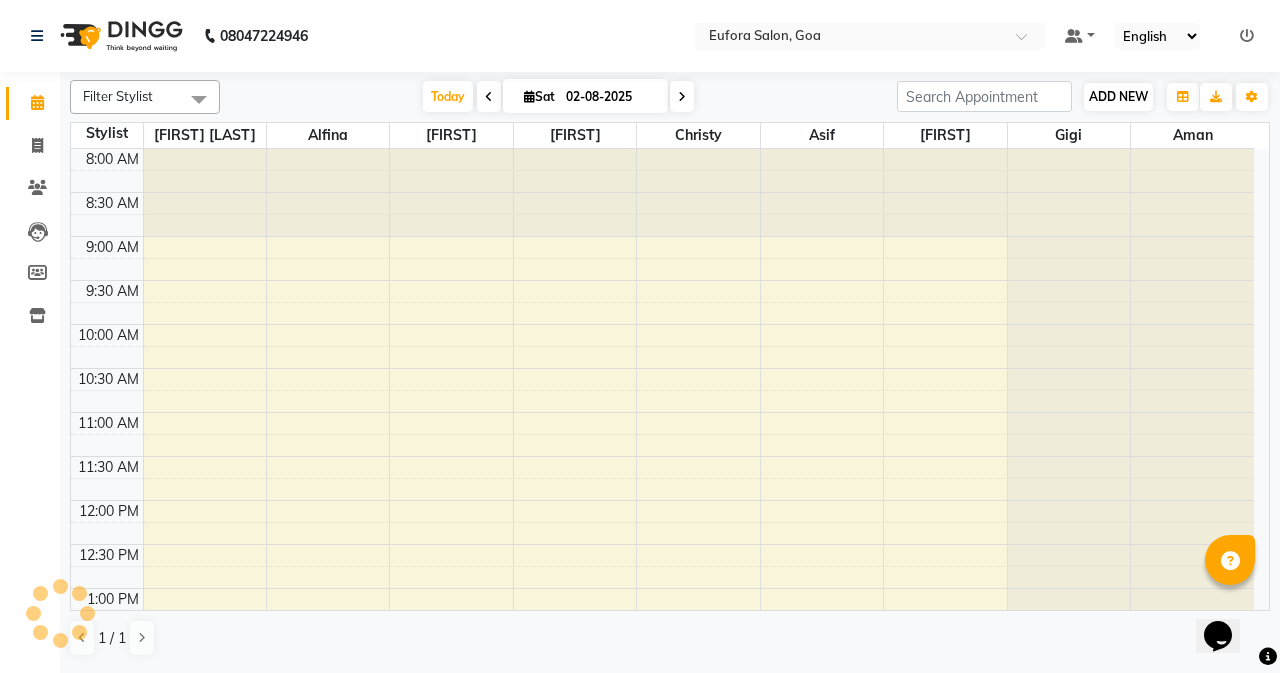 scroll, scrollTop: 0, scrollLeft: 0, axis: both 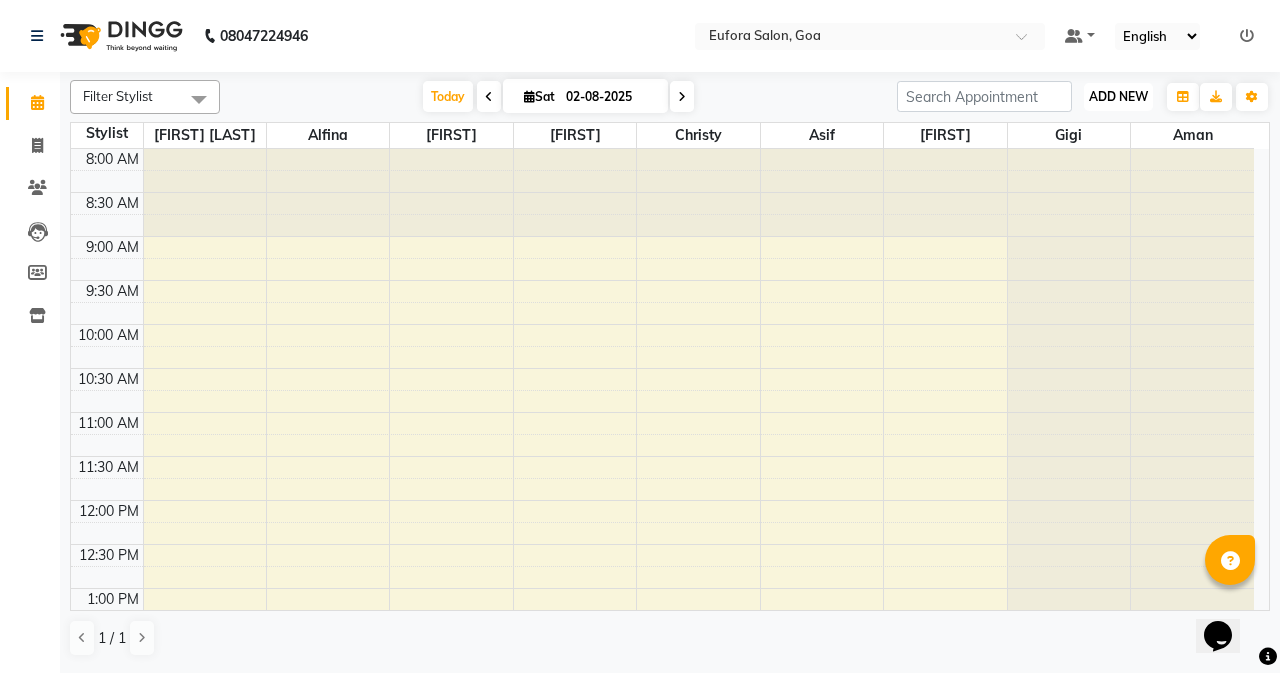 click on "ADD NEW" at bounding box center (1118, 96) 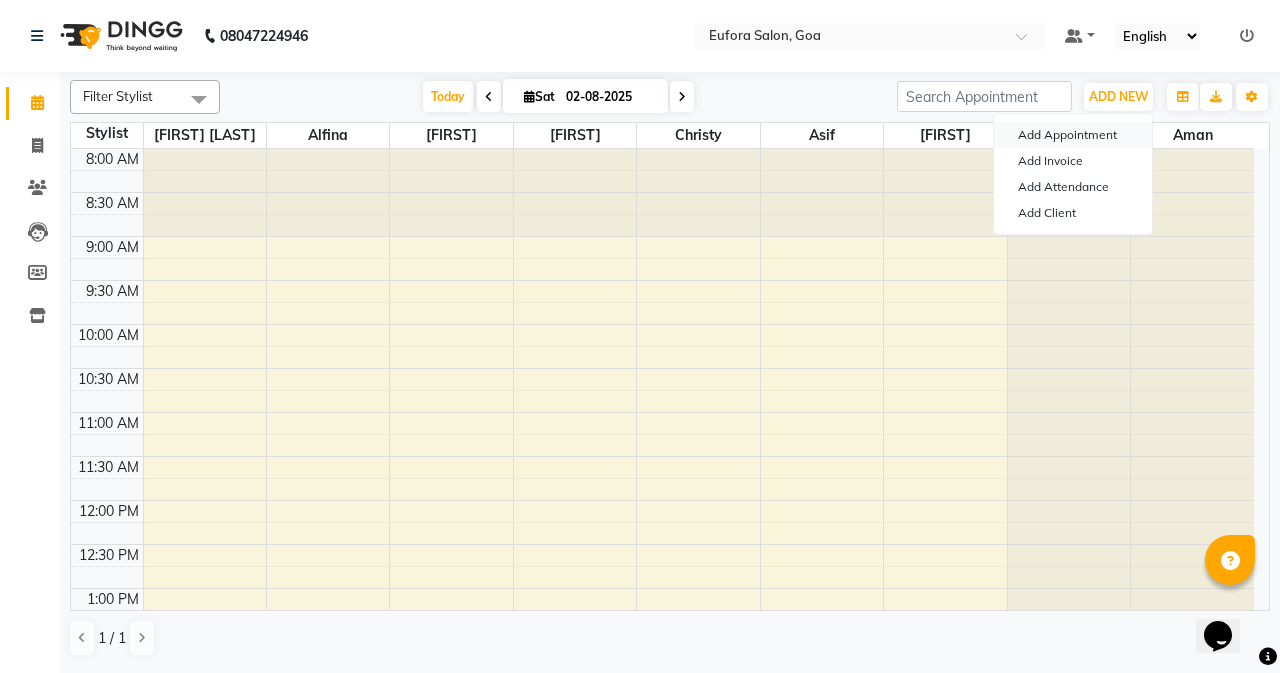 click on "Add Appointment" at bounding box center [1073, 135] 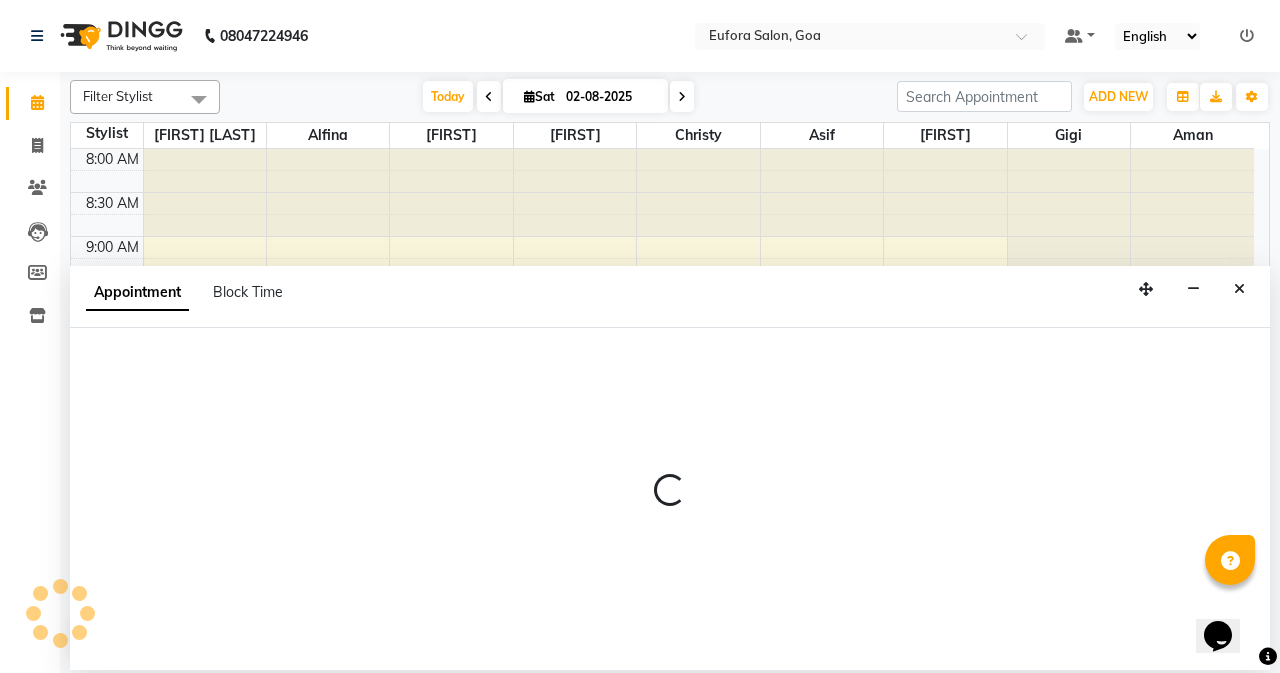 select on "tentative" 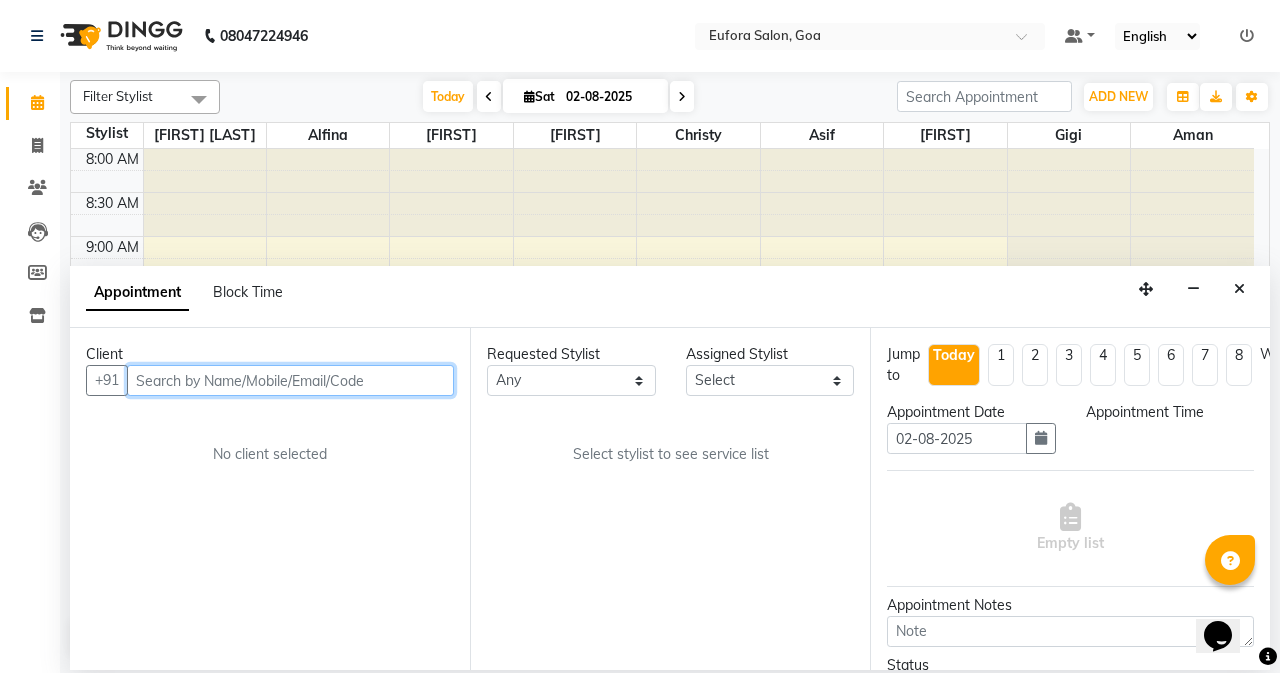 select on "540" 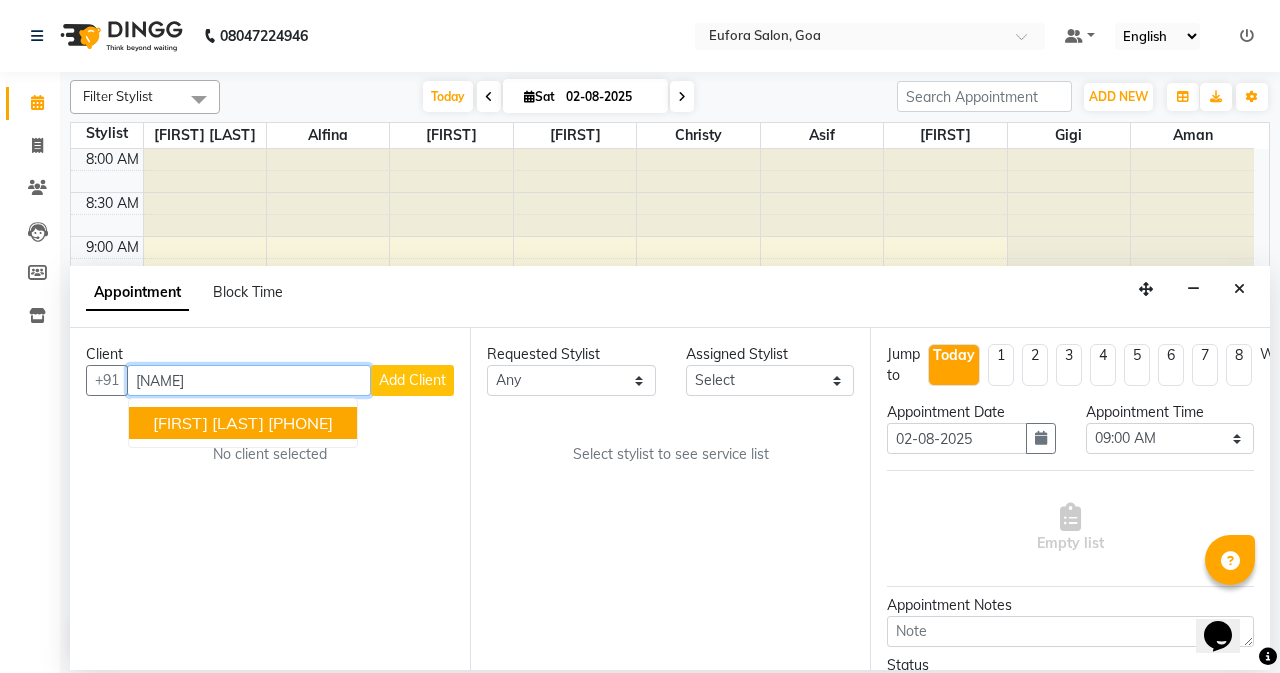 click on "[FIRST] [LAST]" at bounding box center [208, 423] 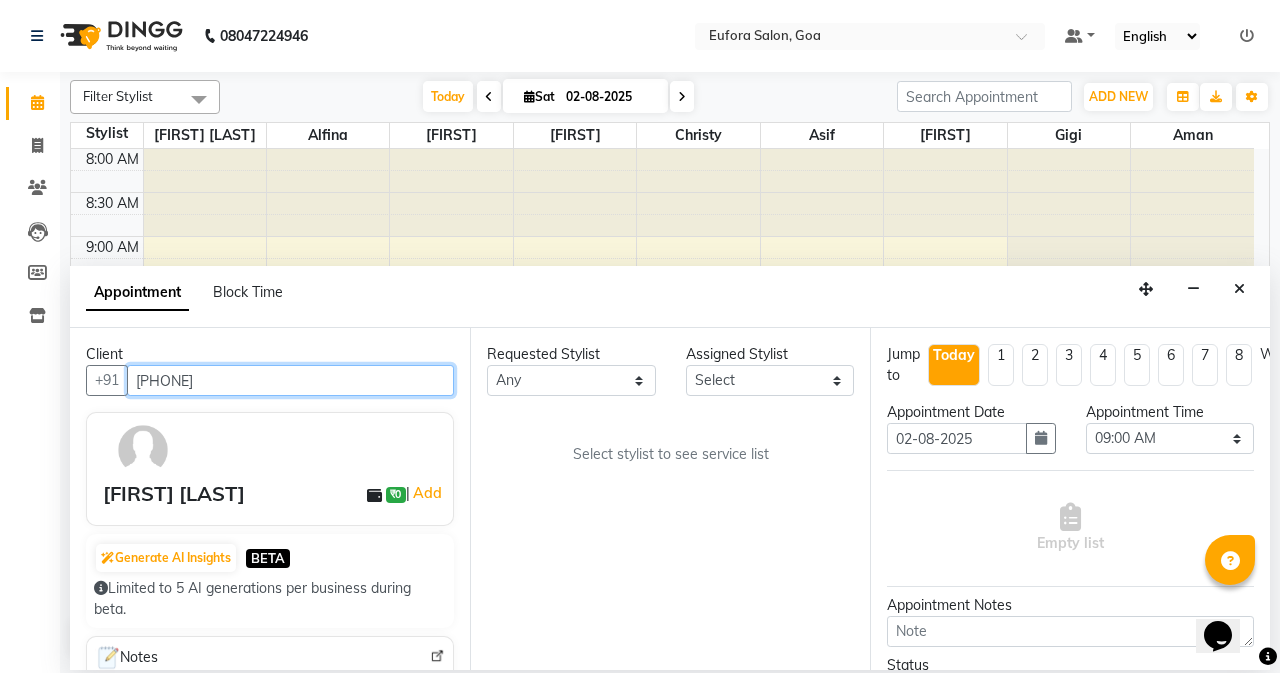 type on "[PHONE]" 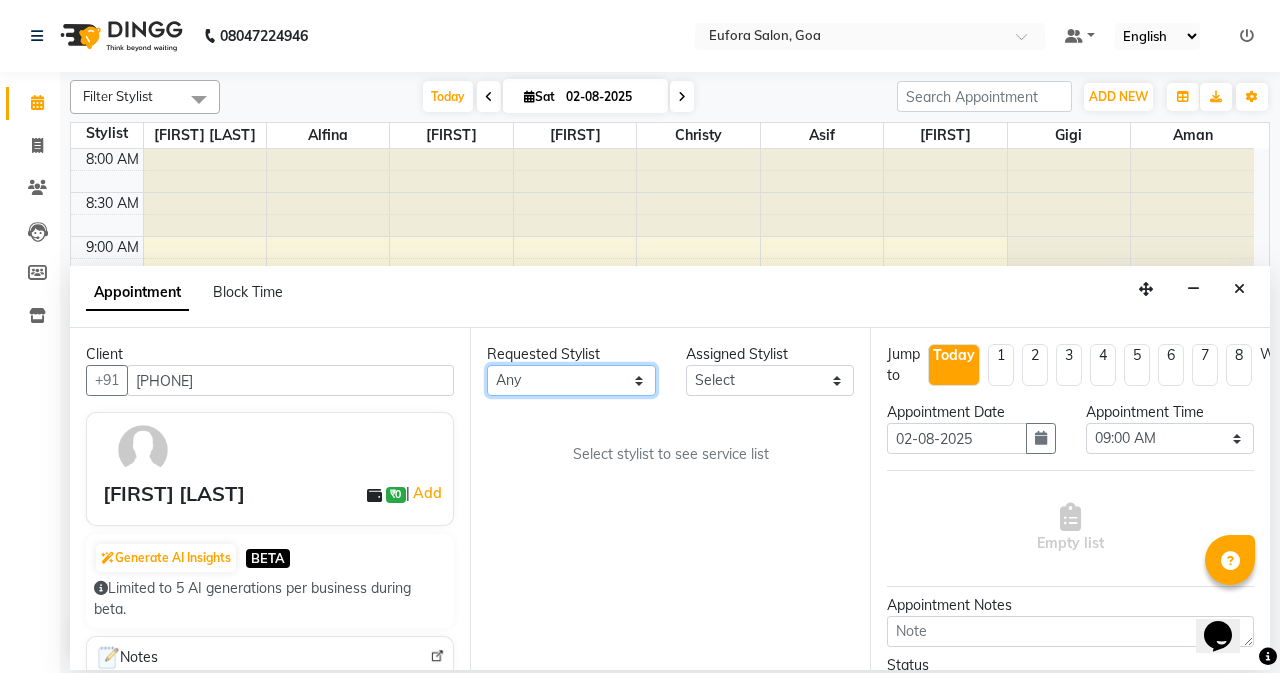 click on "Any Alfina Aman Asif Christy Gigi John Lili [NAME] shanawaz Taruna" at bounding box center [571, 380] 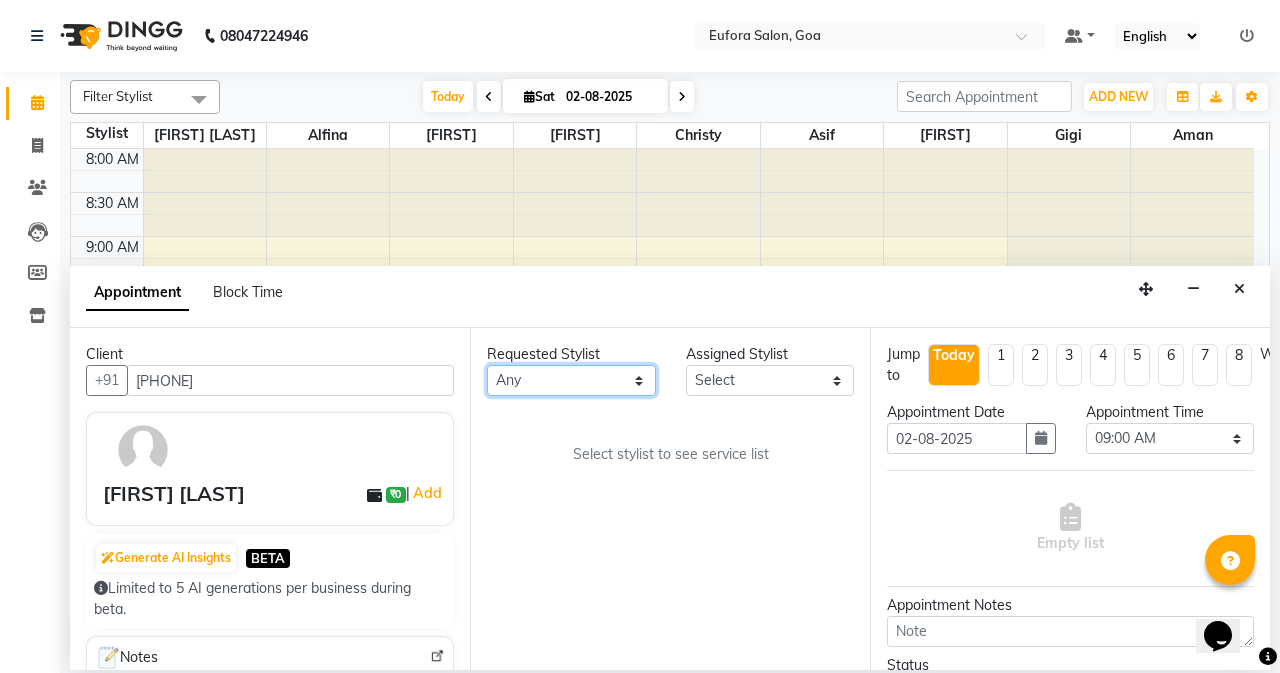 select on "75754" 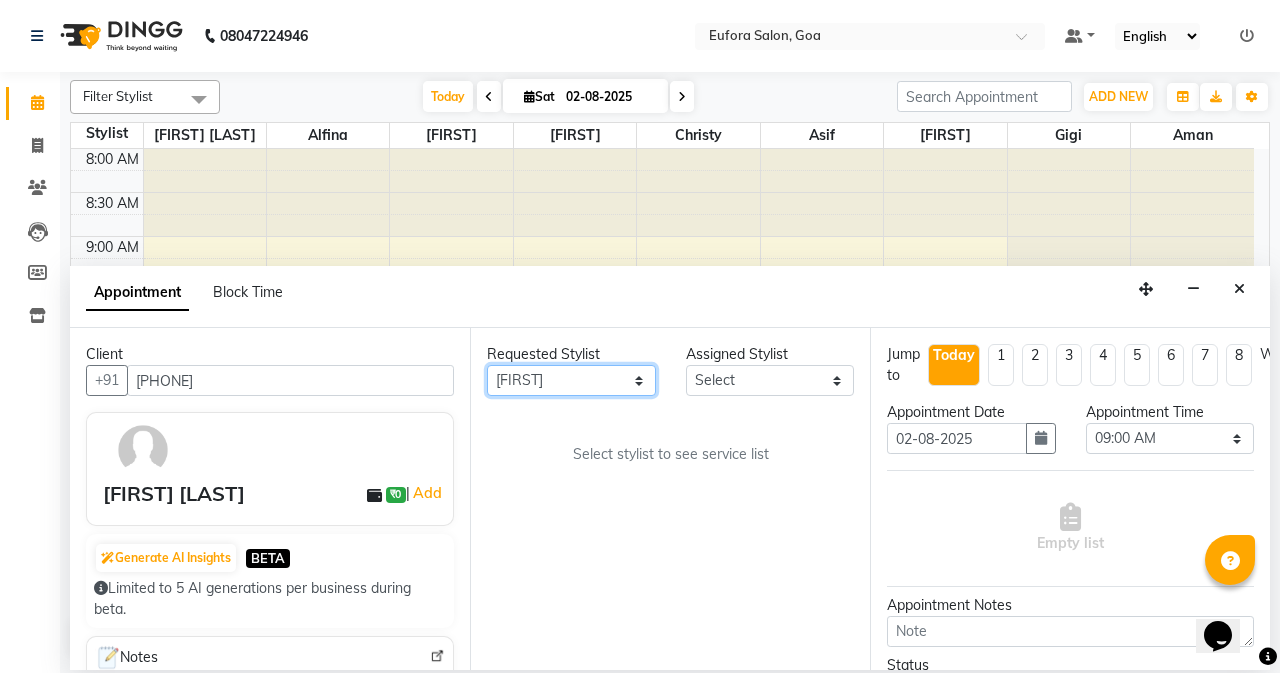 click on "Any Alfina Aman Asif Christy Gigi John Lili [NAME] shanawaz Taruna" at bounding box center [571, 380] 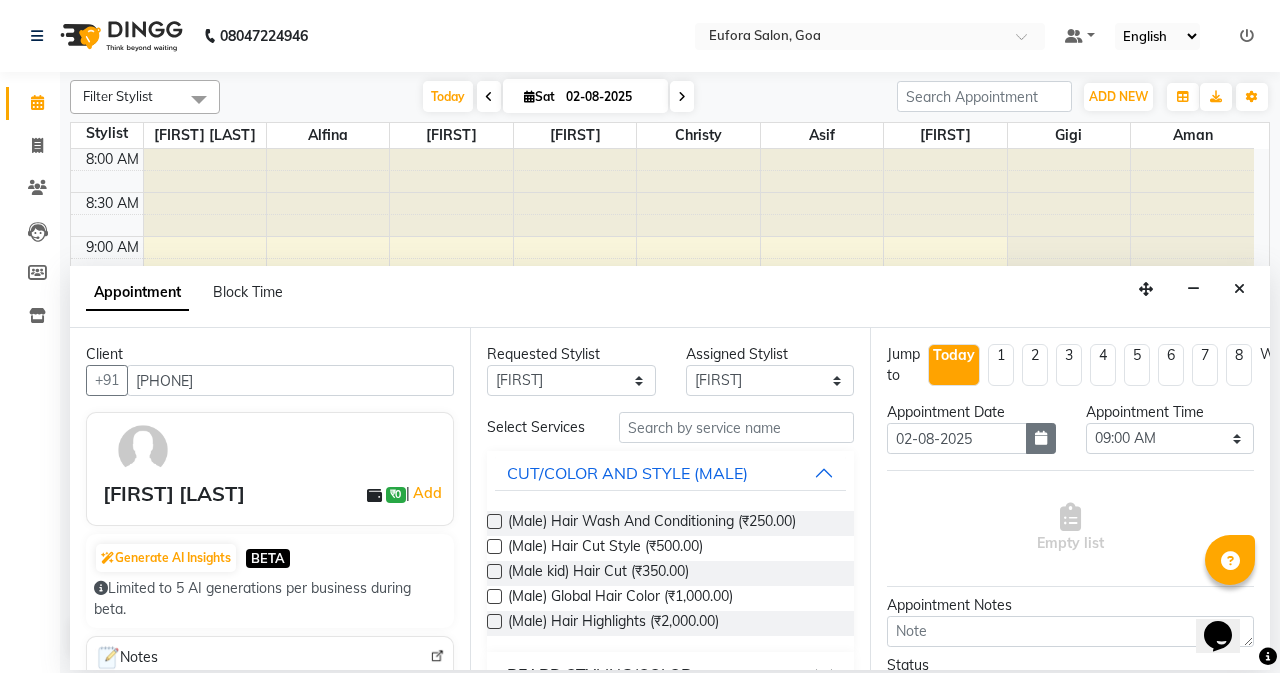 click at bounding box center [1041, 438] 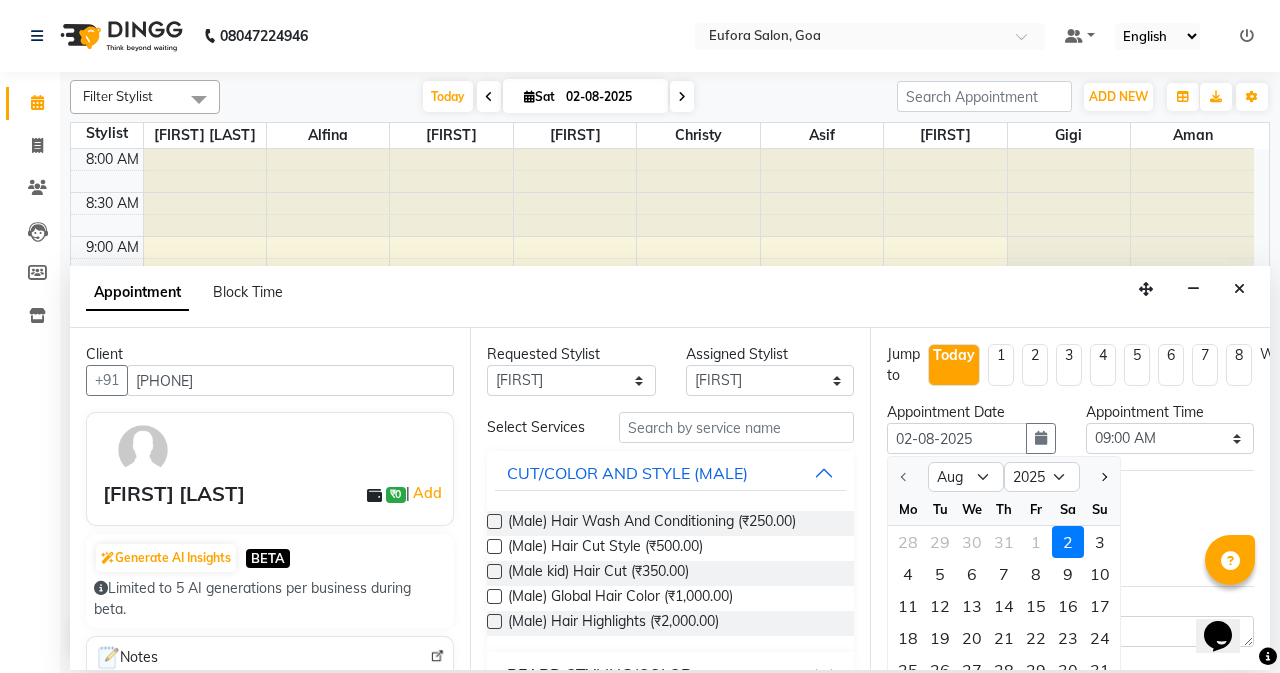 click on "2" at bounding box center [1068, 542] 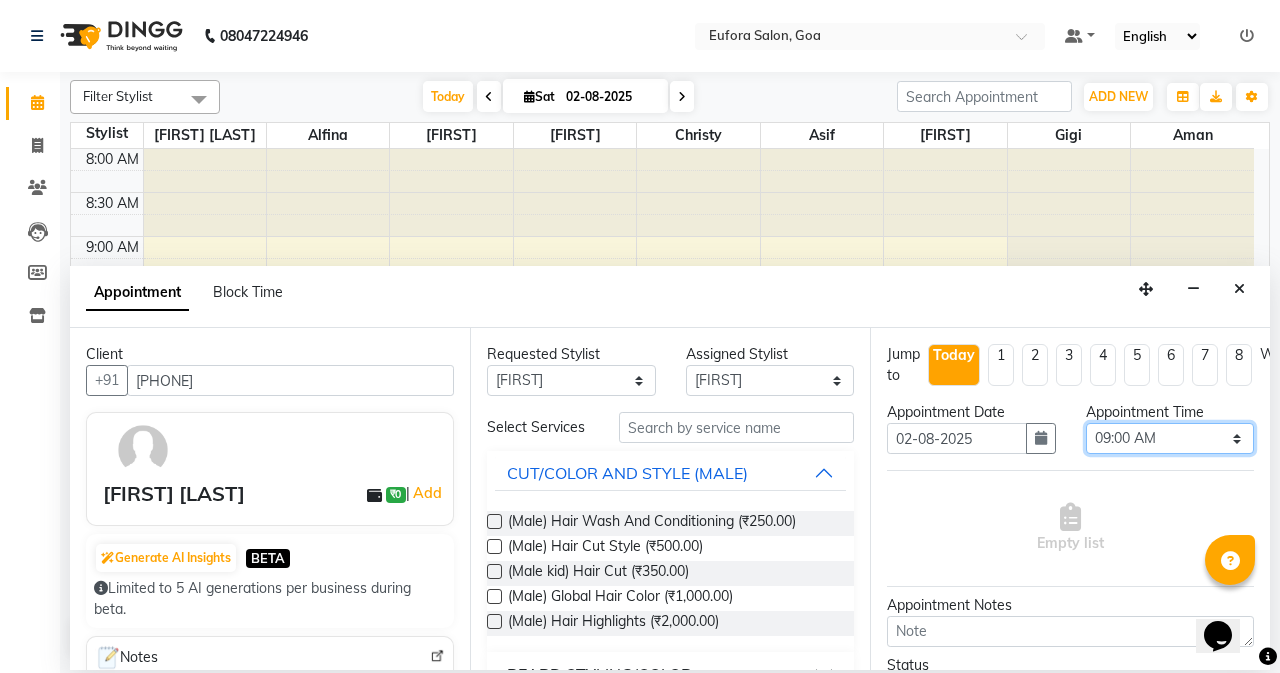 click on "Select 09:00 AM 09:15 AM 09:30 AM 09:45 AM 10:00 AM 10:15 AM 10:30 AM 10:45 AM 11:00 AM 11:15 AM 11:30 AM 11:45 AM 12:00 PM 12:15 PM 12:30 PM 12:45 PM 01:00 PM 01:15 PM 01:30 PM 01:45 PM 02:00 PM 02:15 PM 02:30 PM 02:45 PM 03:00 PM 03:15 PM 03:30 PM 03:45 PM 04:00 PM 04:15 PM 04:30 PM 04:45 PM 05:00 PM 05:15 PM 05:30 PM 05:45 PM 06:00 PM 06:15 PM 06:30 PM 06:45 PM 07:00 PM 07:15 PM 07:30 PM 07:45 PM 08:00 PM" at bounding box center (1170, 438) 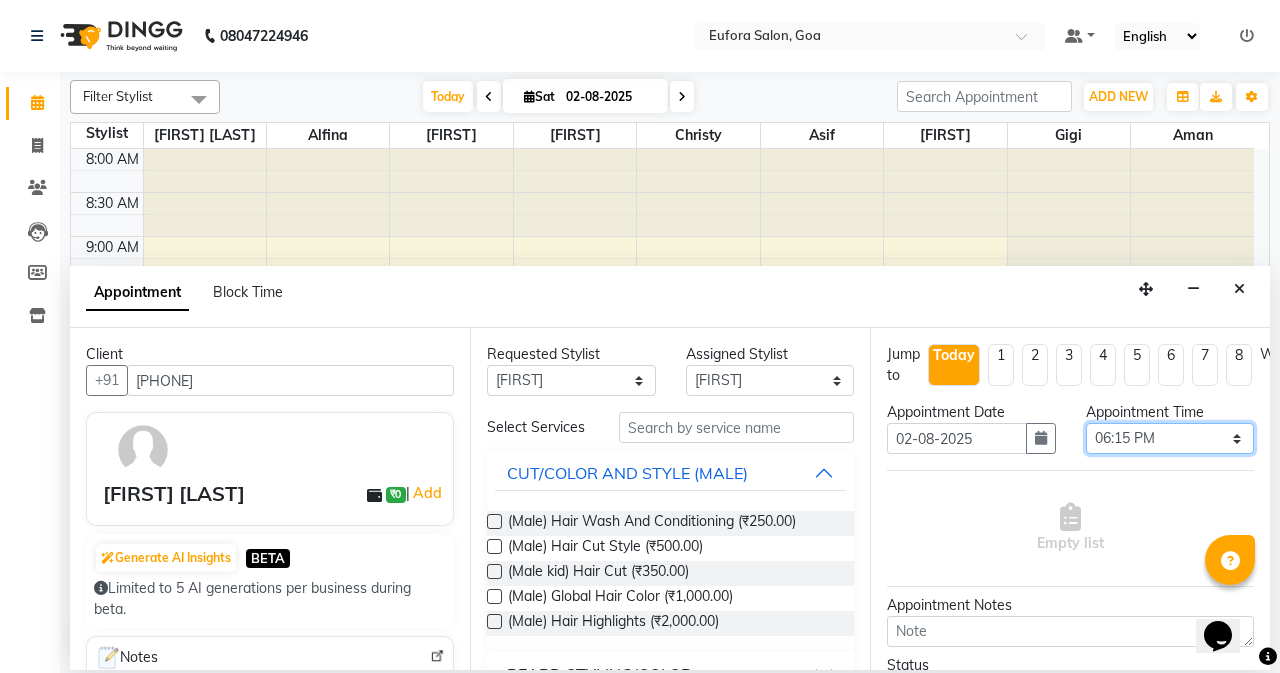 click on "Select 09:00 AM 09:15 AM 09:30 AM 09:45 AM 10:00 AM 10:15 AM 10:30 AM 10:45 AM 11:00 AM 11:15 AM 11:30 AM 11:45 AM 12:00 PM 12:15 PM 12:30 PM 12:45 PM 01:00 PM 01:15 PM 01:30 PM 01:45 PM 02:00 PM 02:15 PM 02:30 PM 02:45 PM 03:00 PM 03:15 PM 03:30 PM 03:45 PM 04:00 PM 04:15 PM 04:30 PM 04:45 PM 05:00 PM 05:15 PM 05:30 PM 05:45 PM 06:00 PM 06:15 PM 06:30 PM 06:45 PM 07:00 PM 07:15 PM 07:30 PM 07:45 PM 08:00 PM" at bounding box center [1170, 438] 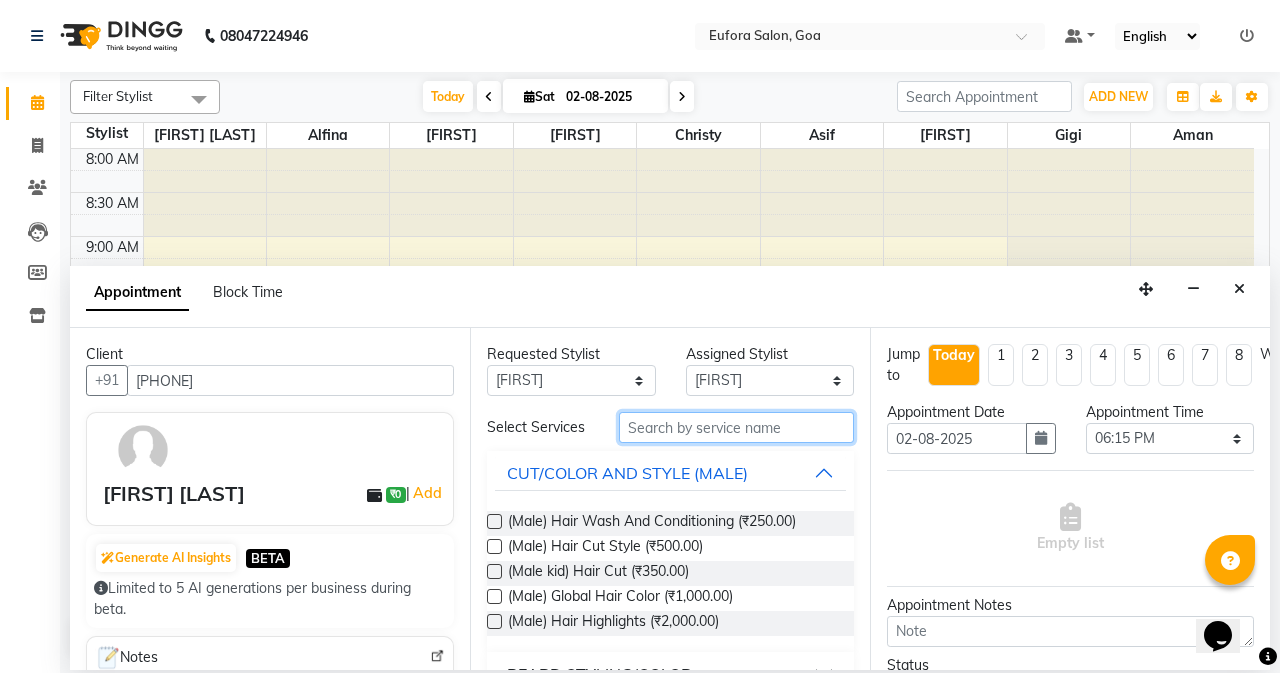 click at bounding box center (736, 427) 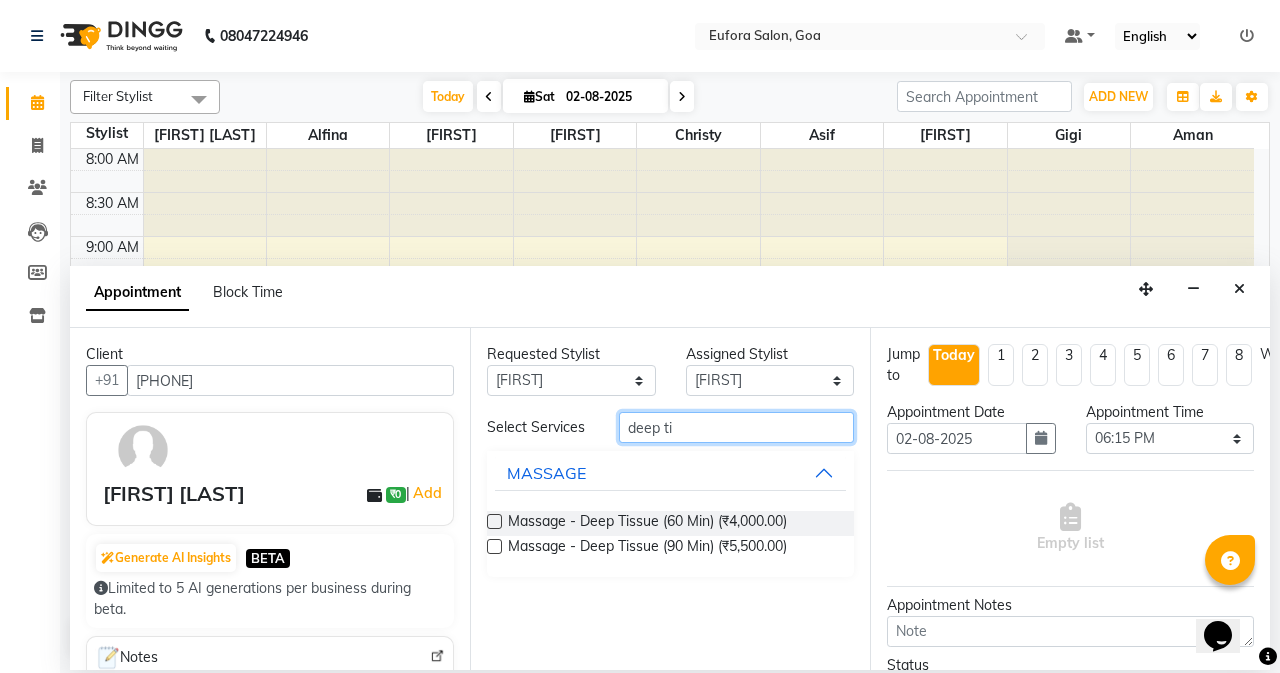 type on "deep ti" 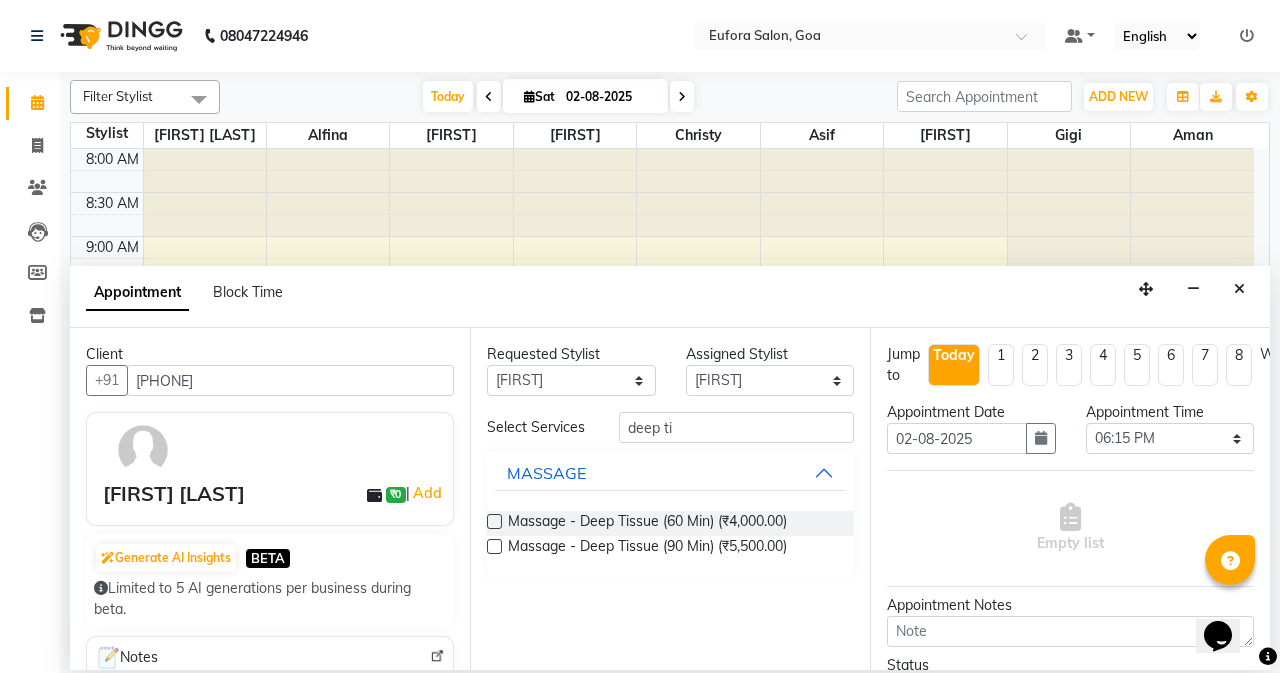 click at bounding box center [494, 521] 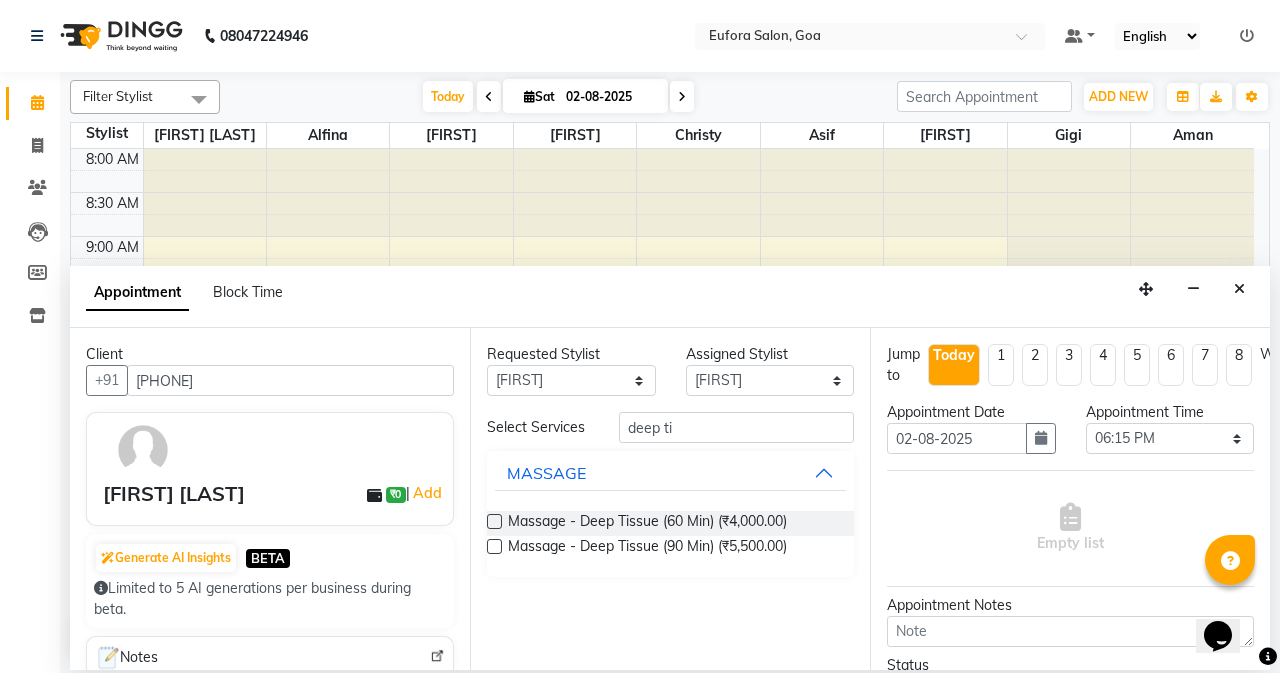 click at bounding box center (493, 523) 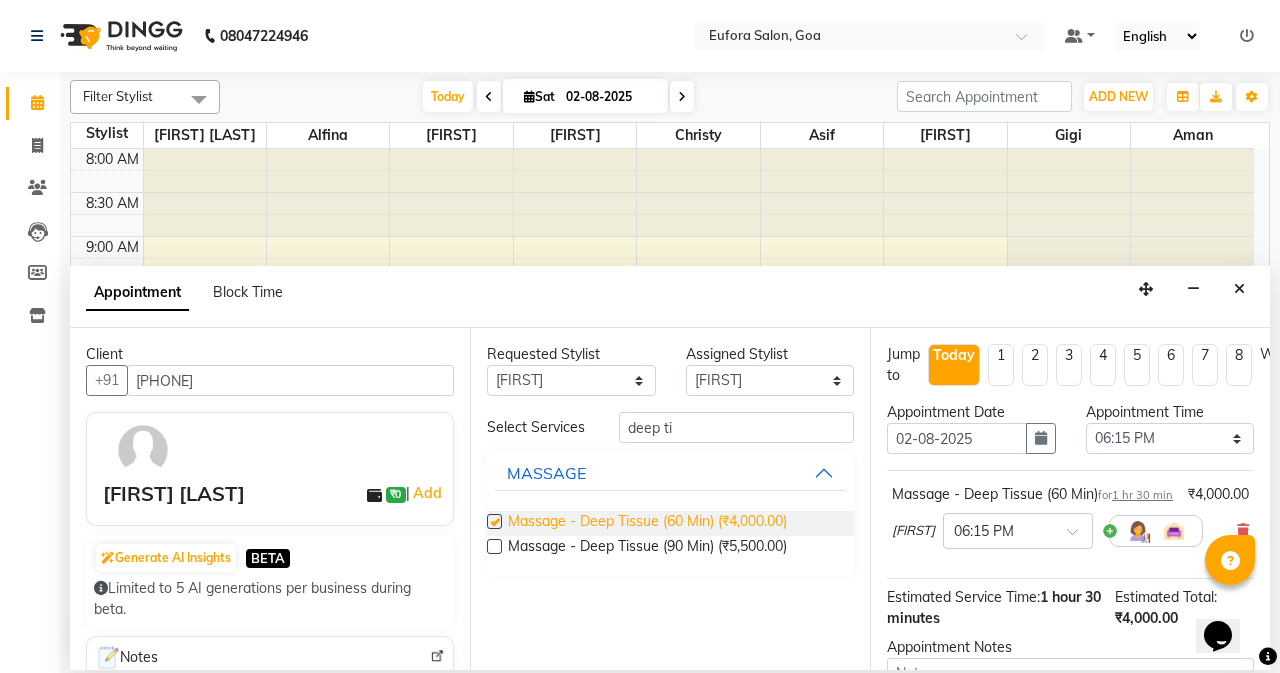 checkbox on "false" 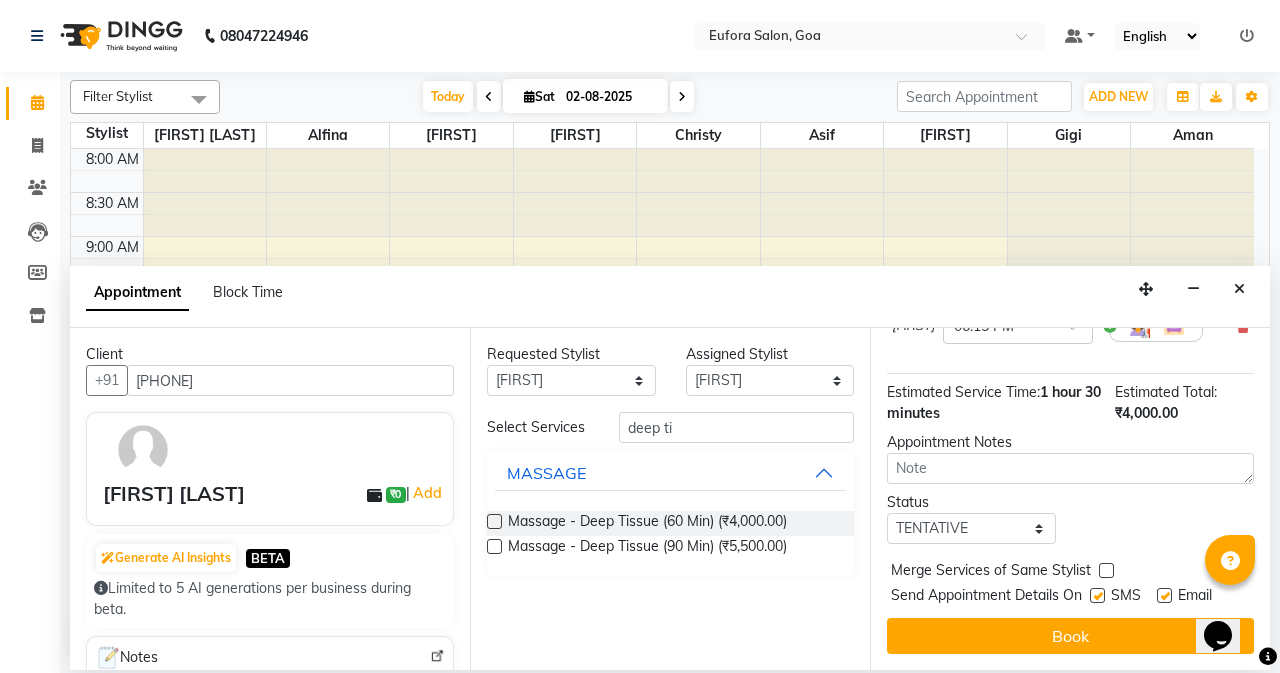 scroll, scrollTop: 241, scrollLeft: 0, axis: vertical 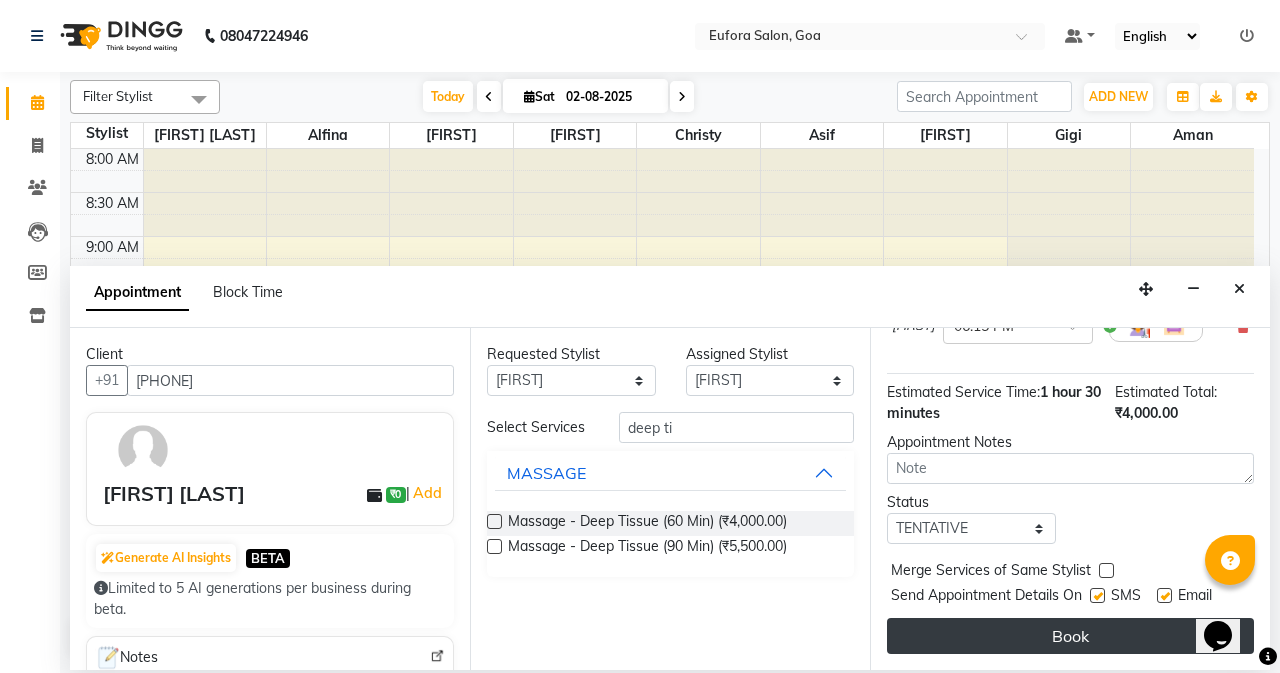 click on "Book" at bounding box center [1070, 636] 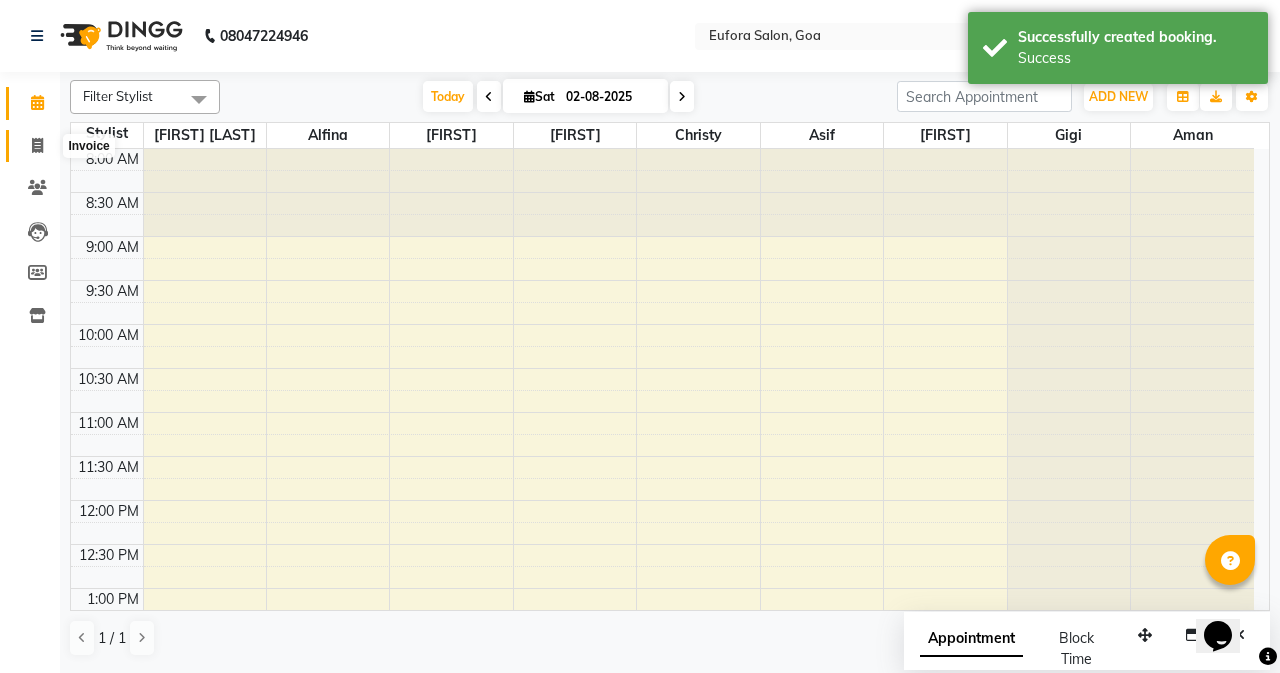 click 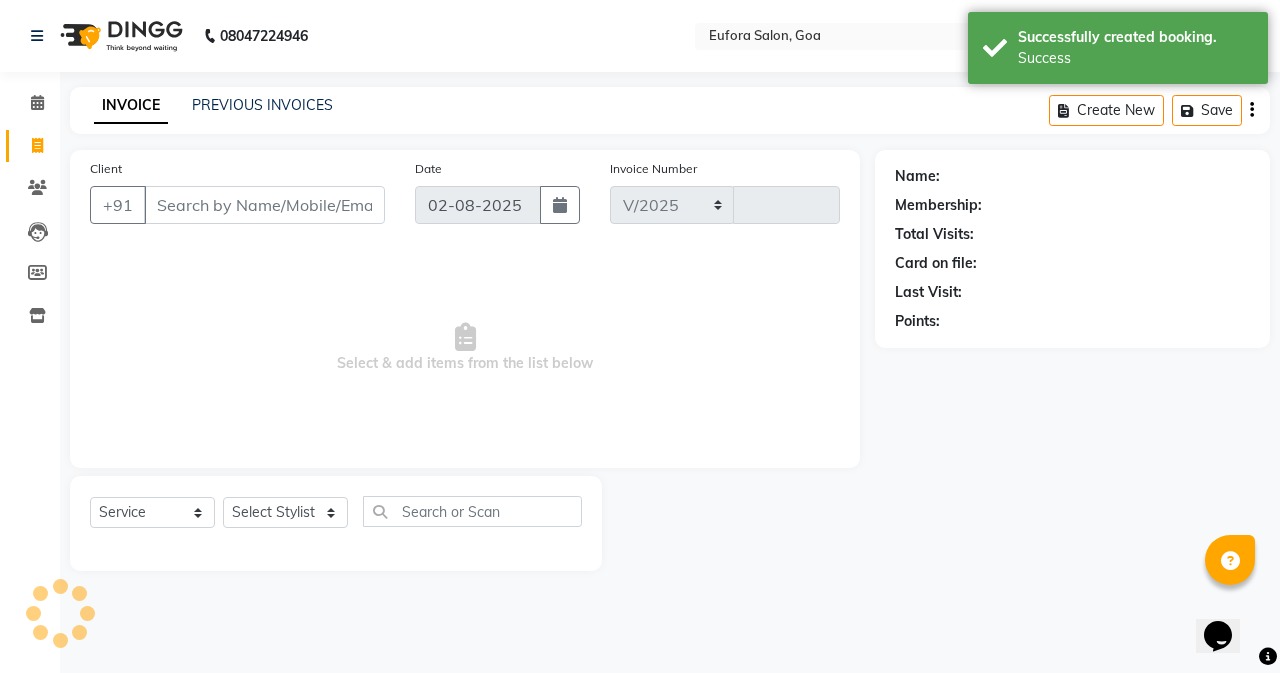 select on "6684" 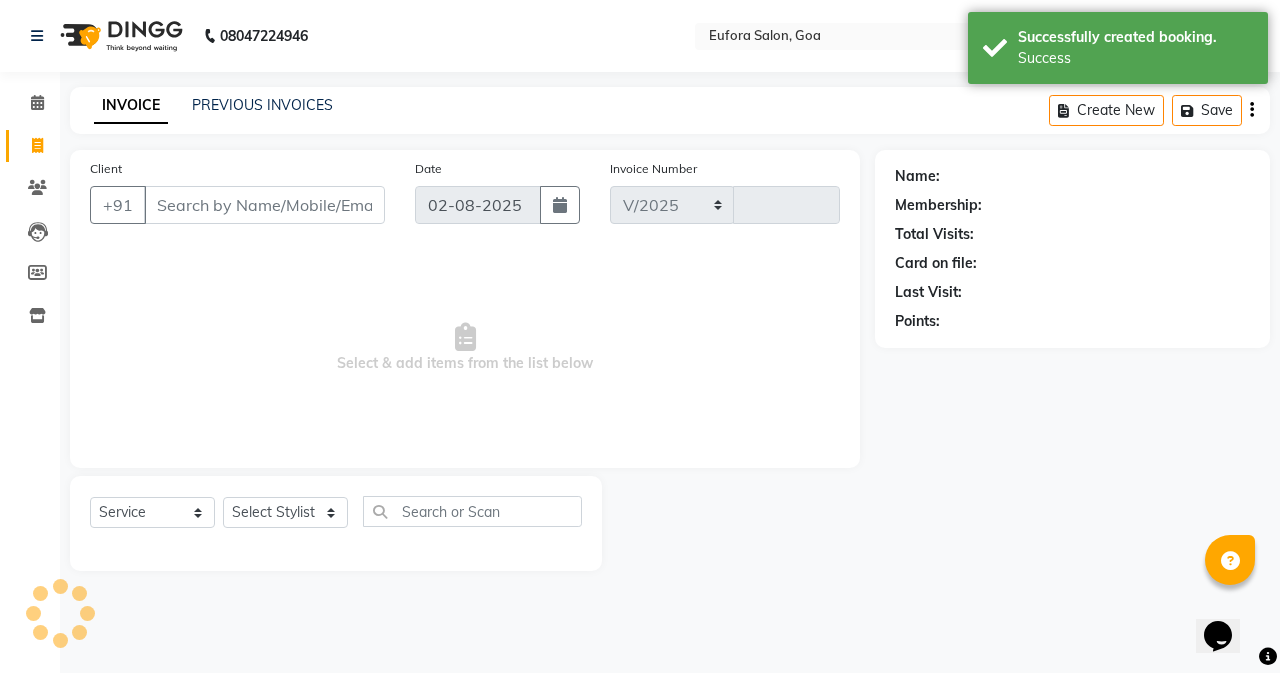 type on "0462" 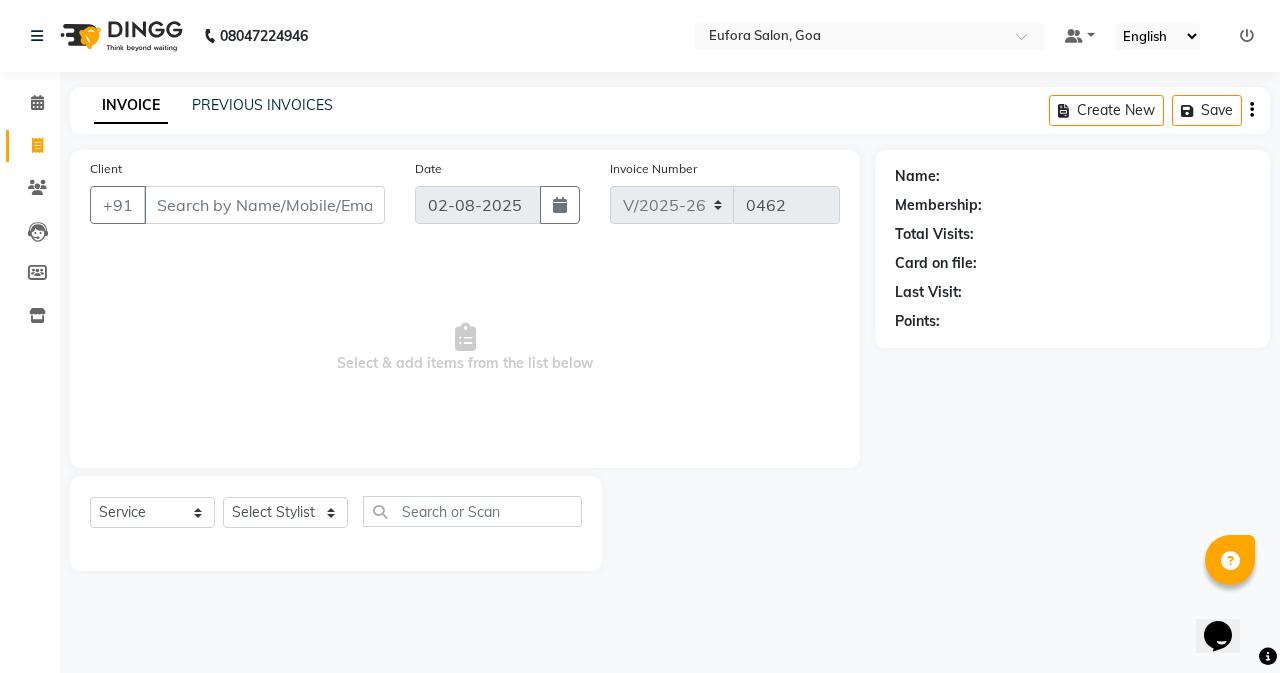 click on "Default Panel My Panel English ENGLISH Español العربية मराठी हिंदी ગુજરાતી தமிழ் 中文 Notifications nothing to show" at bounding box center (870, 36) 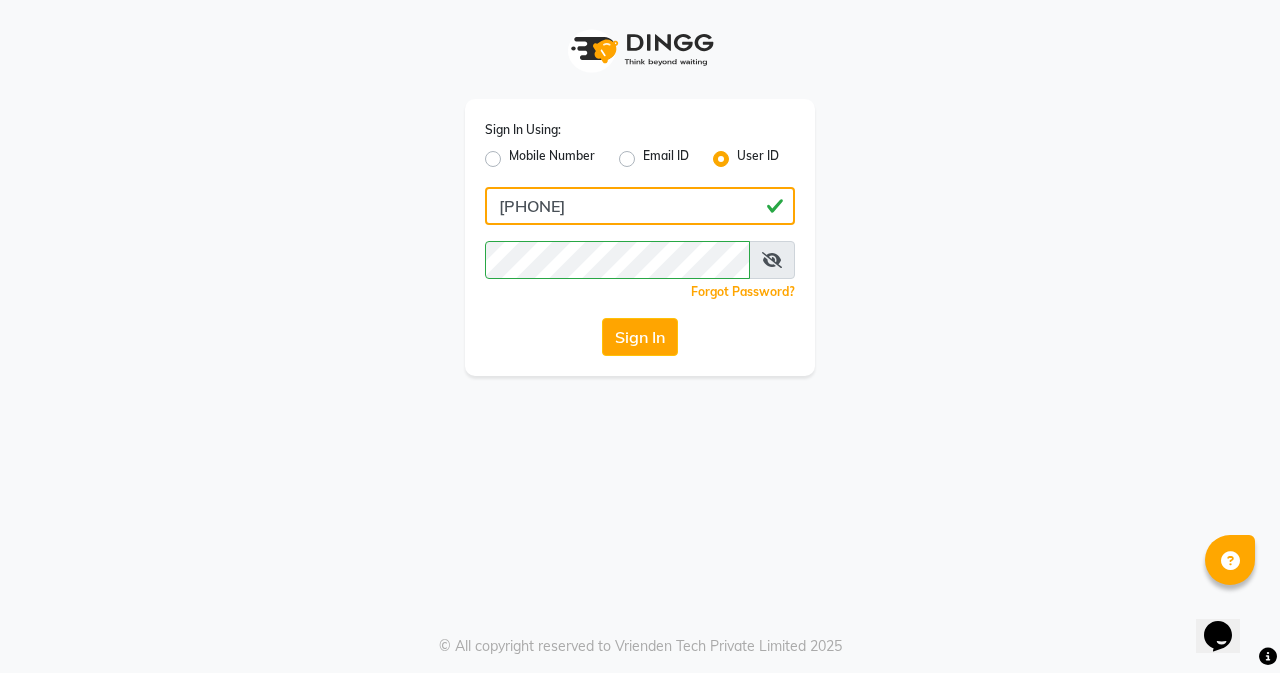 drag, startPoint x: 615, startPoint y: 210, endPoint x: 619, endPoint y: 223, distance: 13.601471 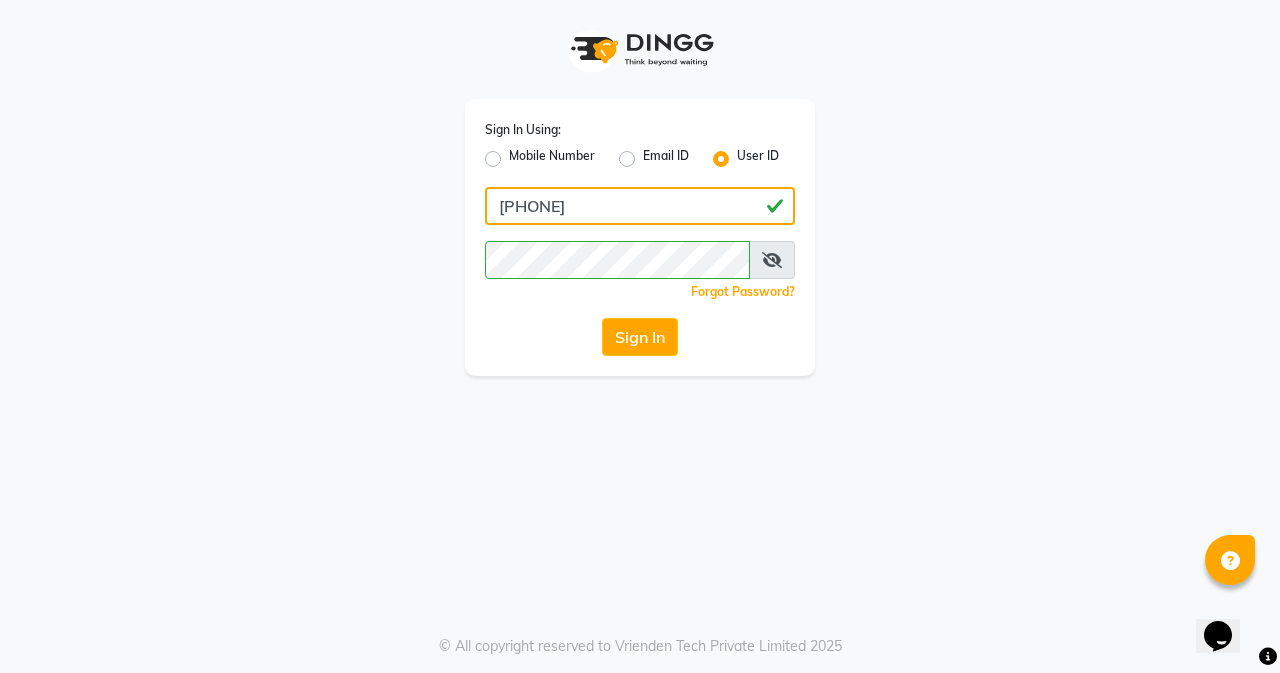 type on "euforasalon" 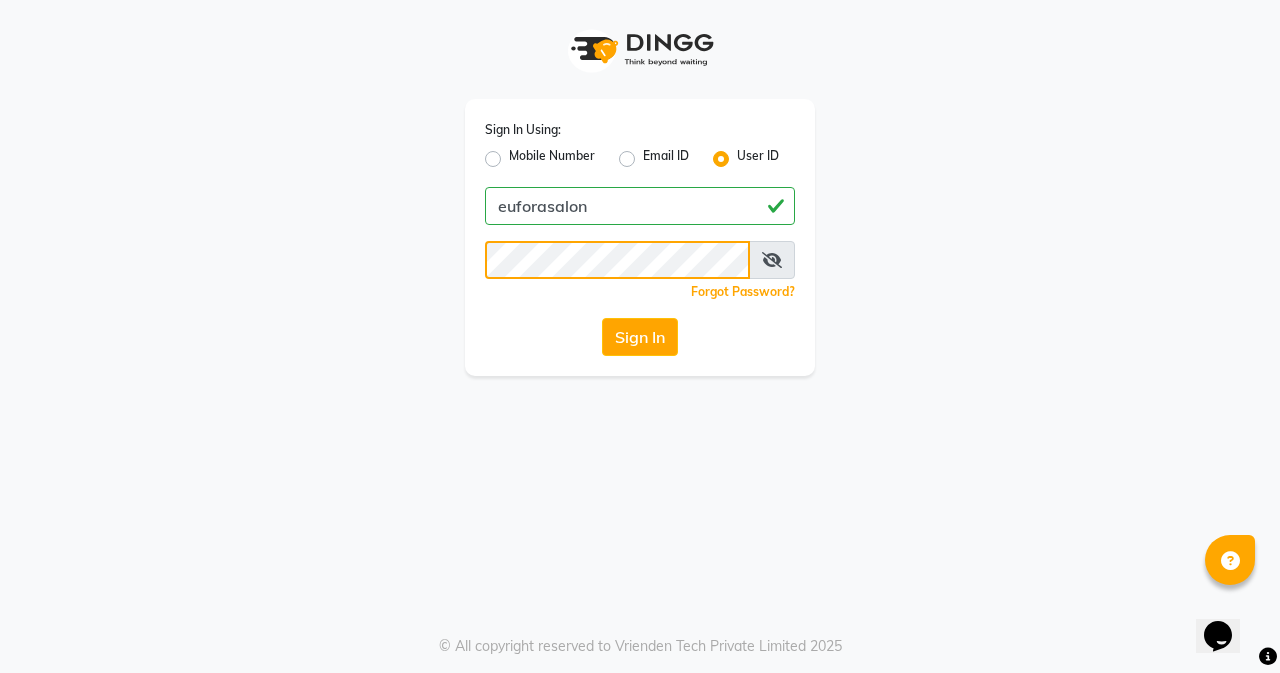 click on "Sign In Using: Mobile Number Email ID User ID euforasalon Remember me Forgot Password? Sign In" 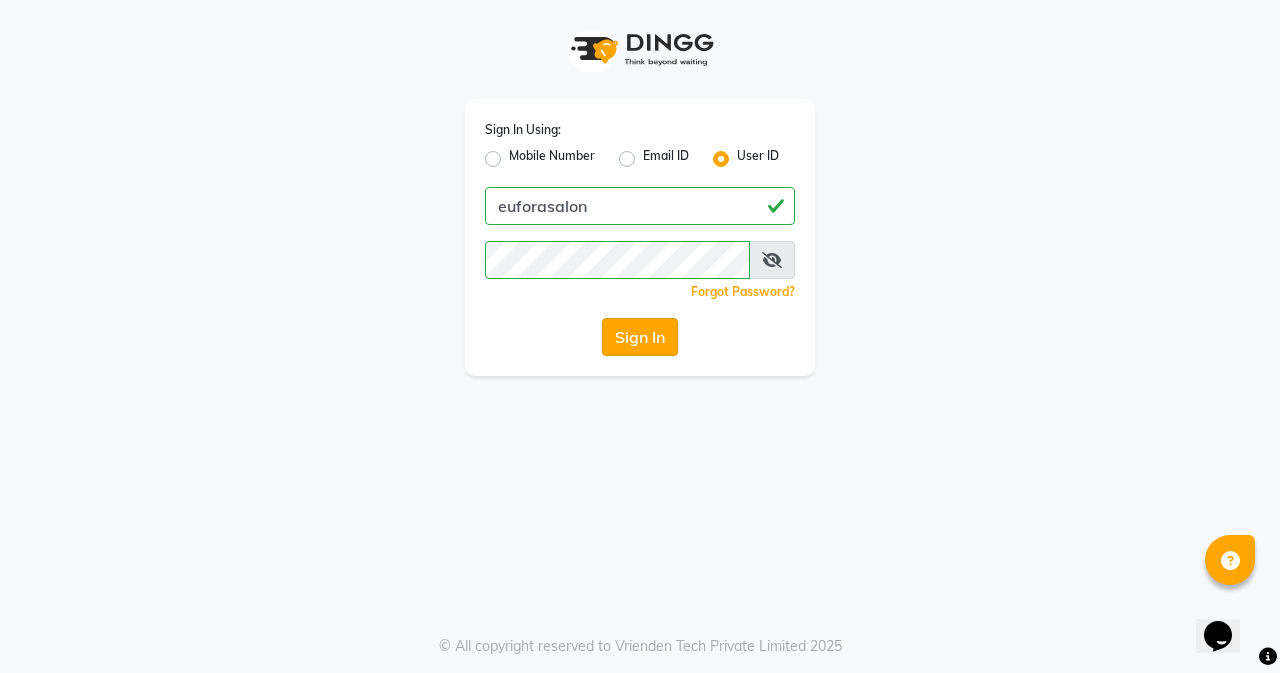click on "Sign In" 